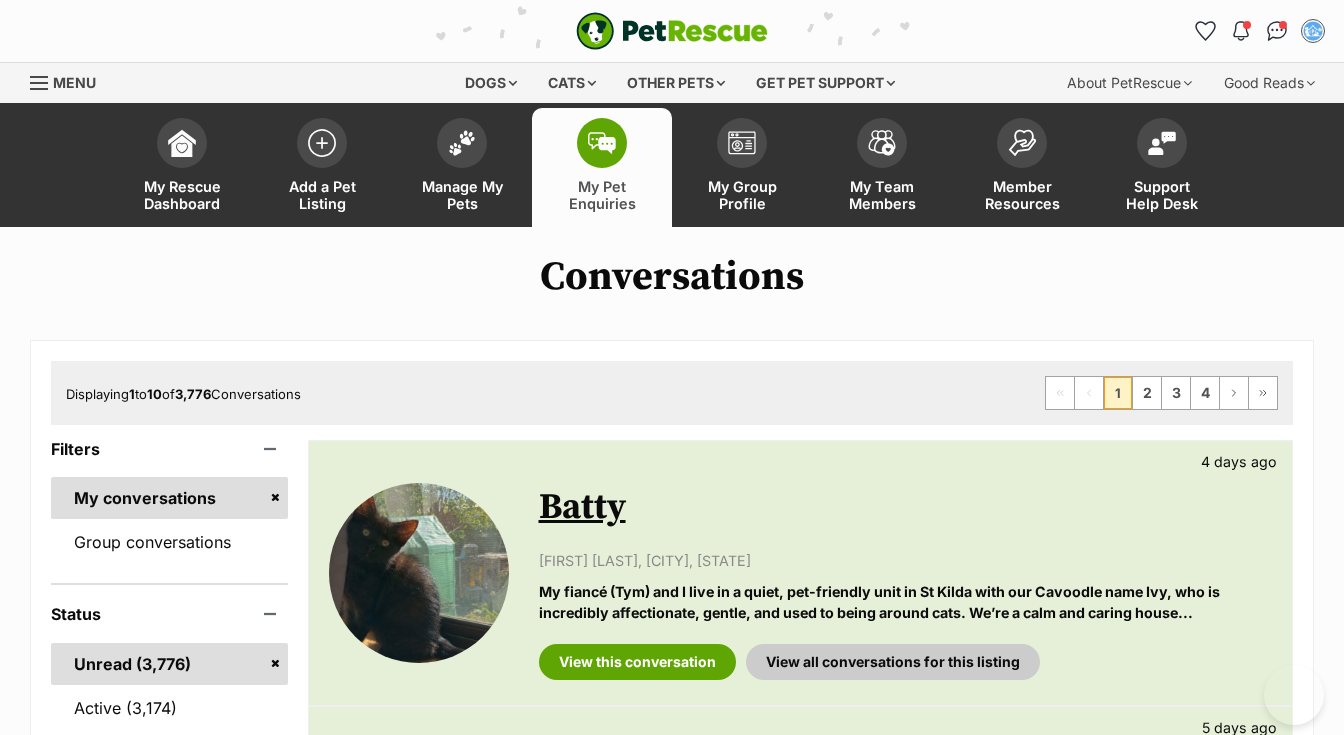 scroll, scrollTop: 261, scrollLeft: 0, axis: vertical 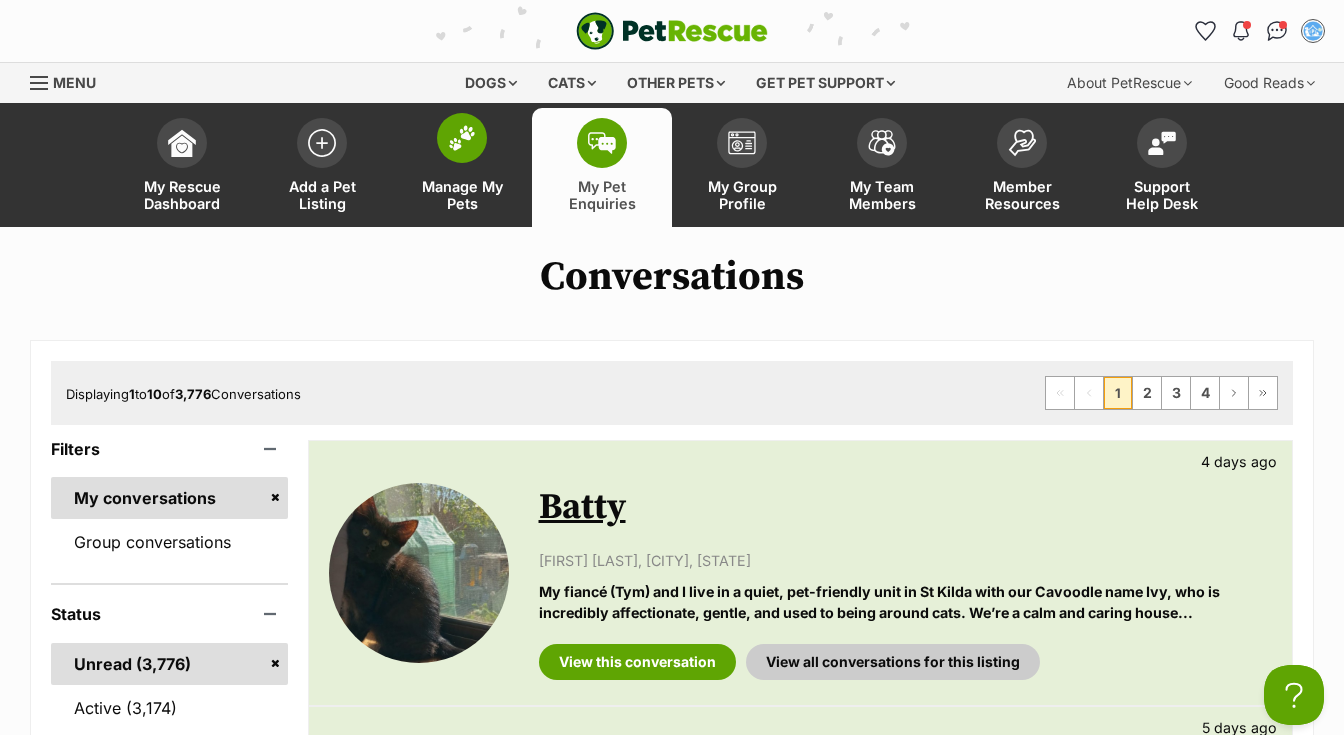 click at bounding box center [462, 138] 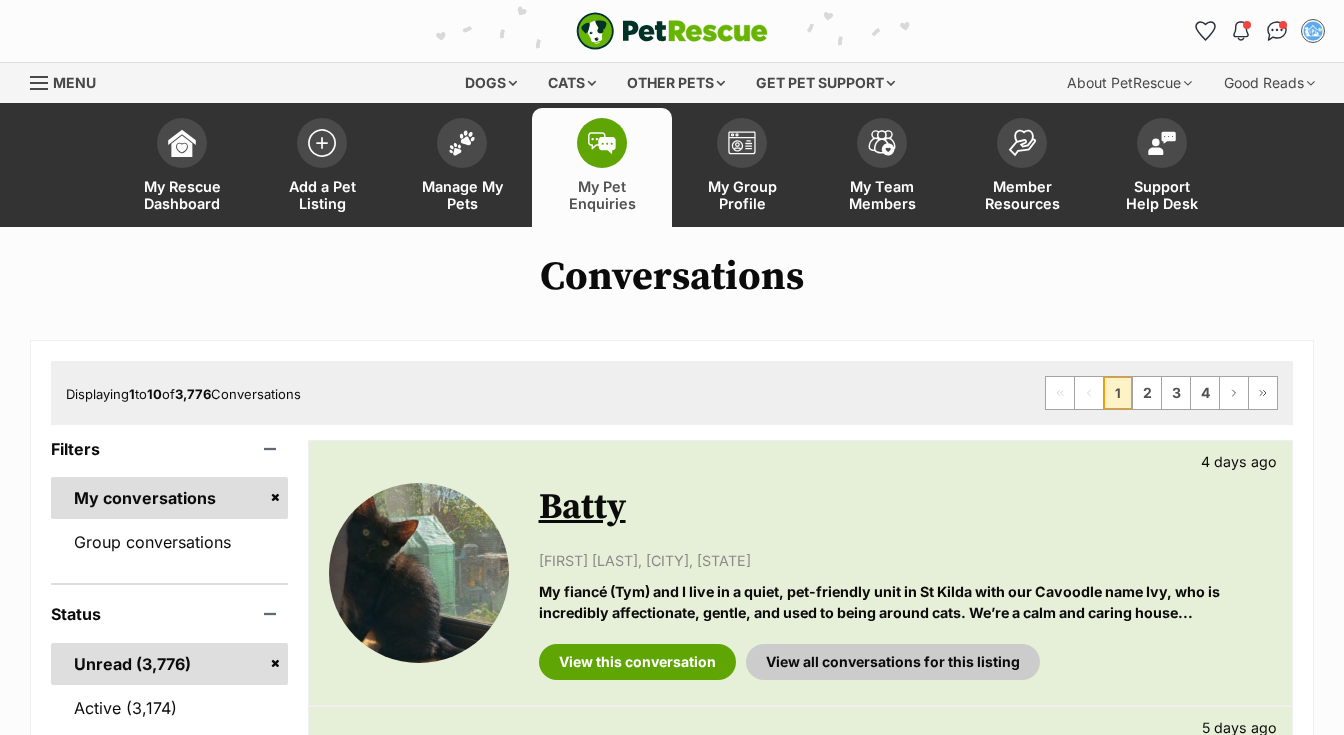 scroll, scrollTop: 0, scrollLeft: 0, axis: both 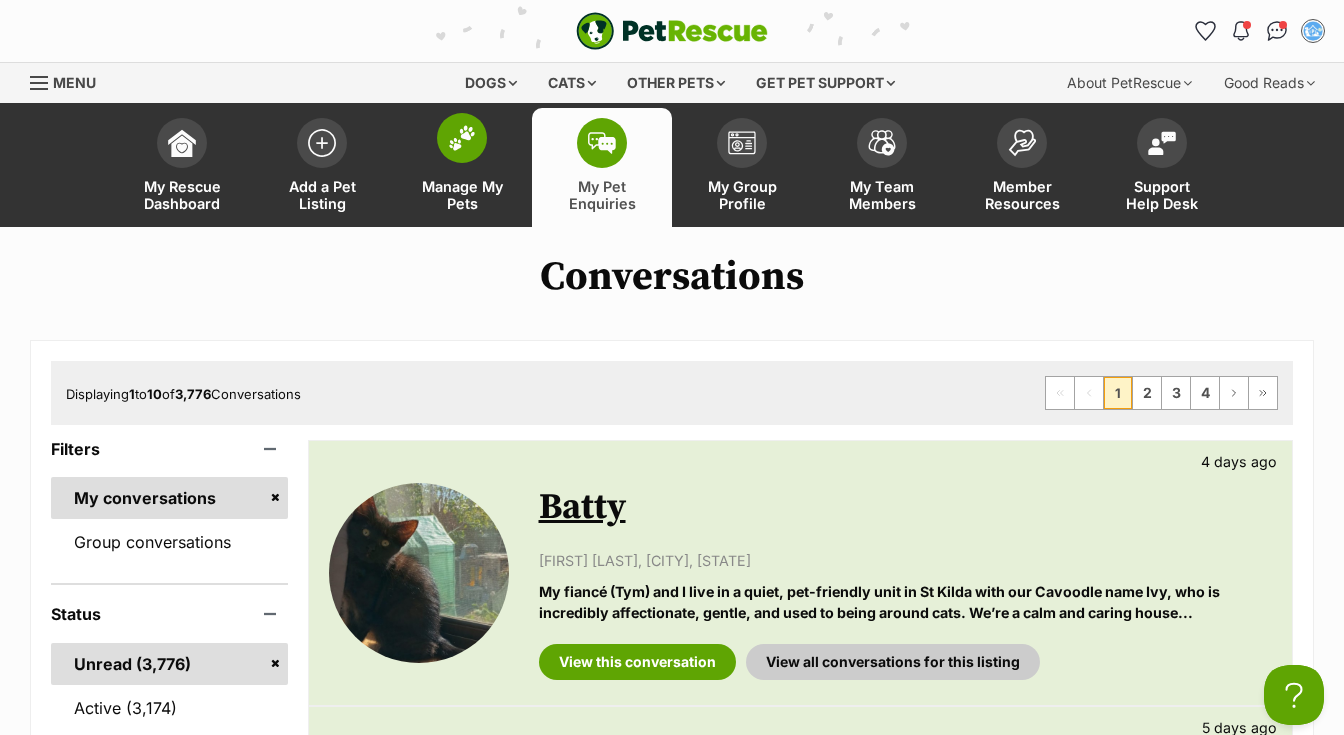click at bounding box center [462, 138] 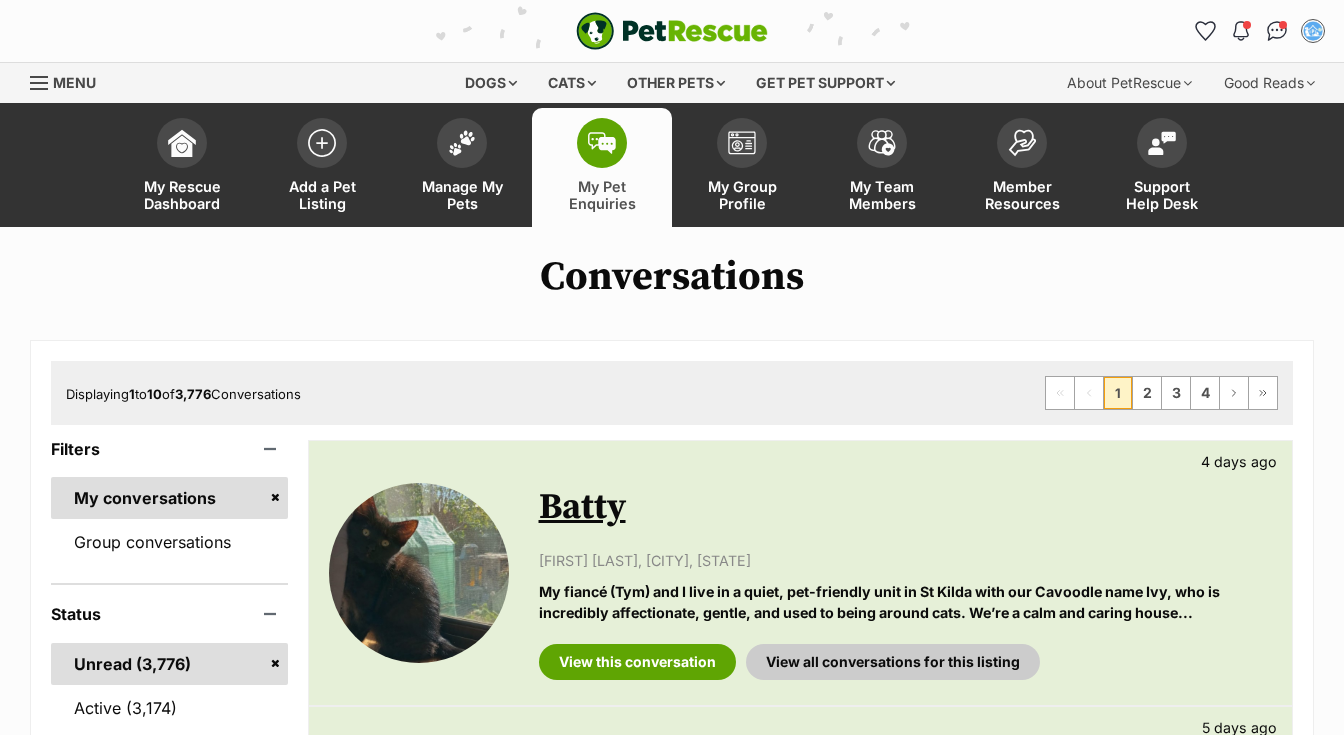 scroll, scrollTop: 0, scrollLeft: 0, axis: both 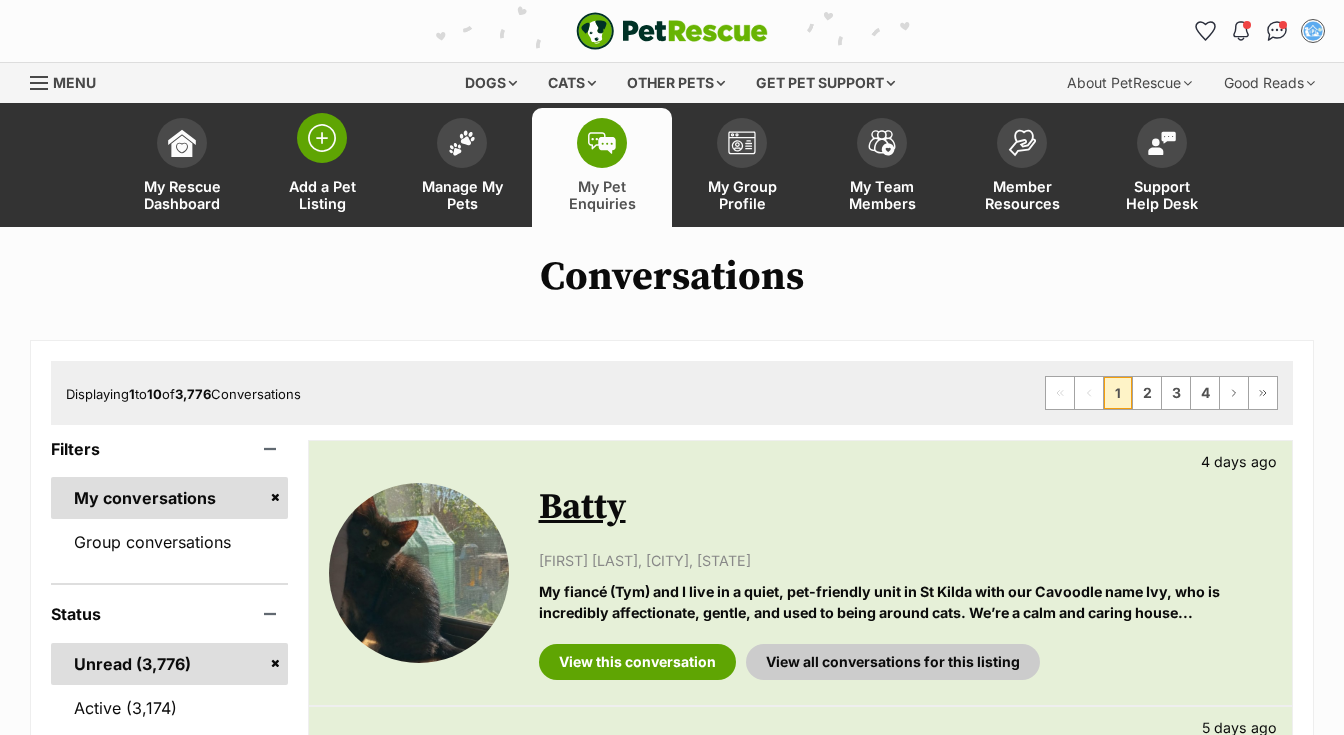 click at bounding box center (322, 138) 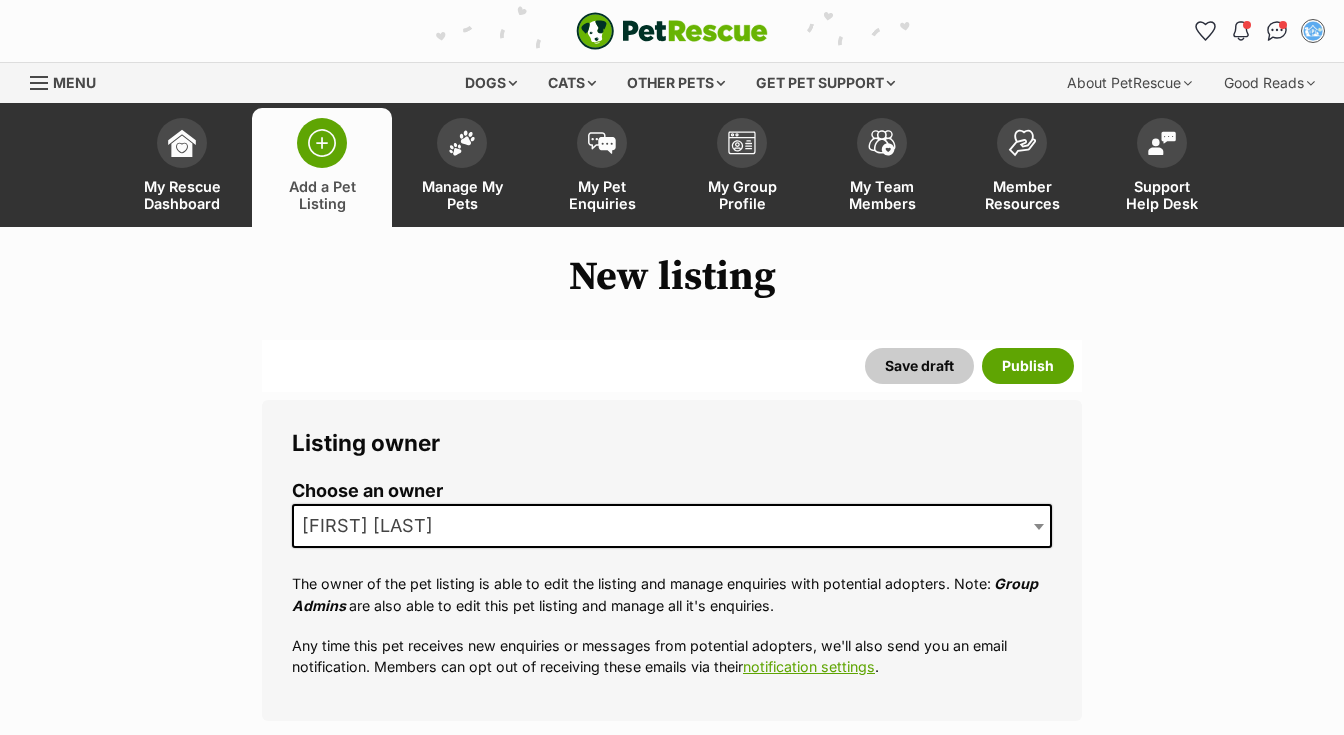 scroll, scrollTop: 0, scrollLeft: 0, axis: both 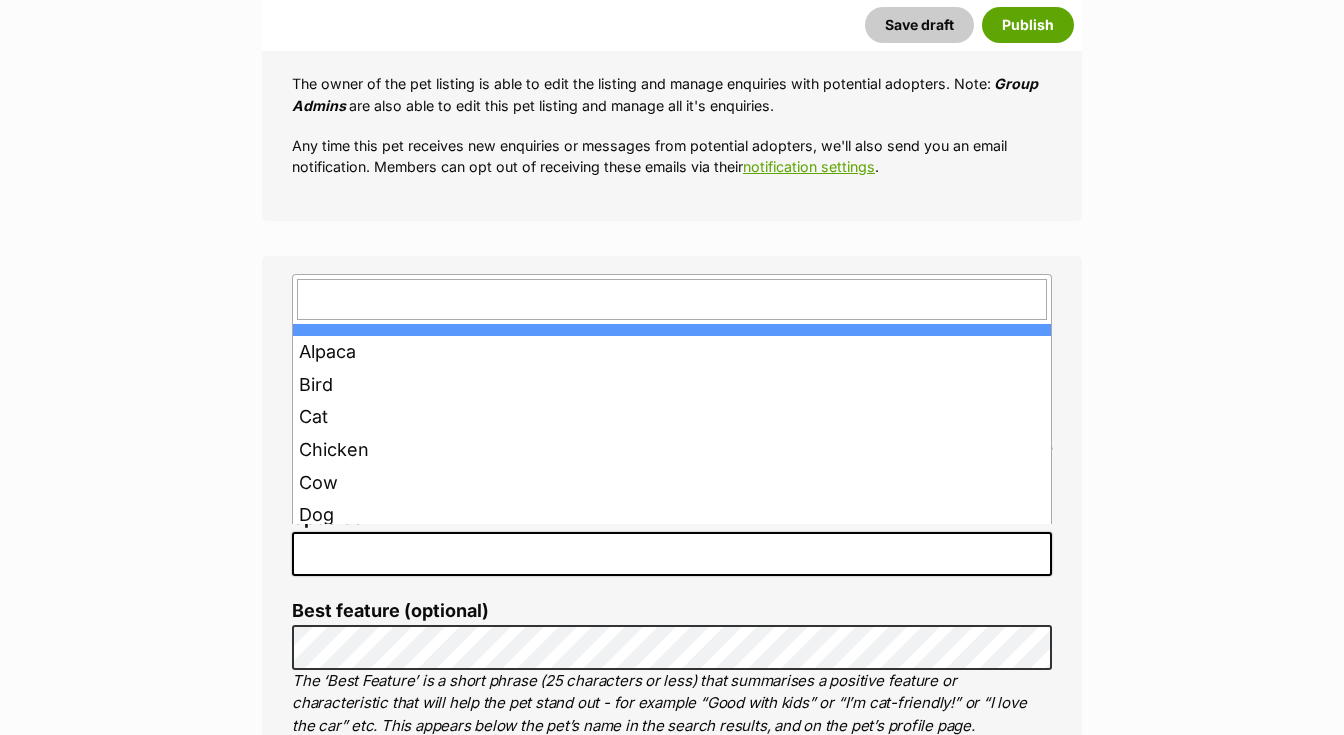 click at bounding box center (672, 554) 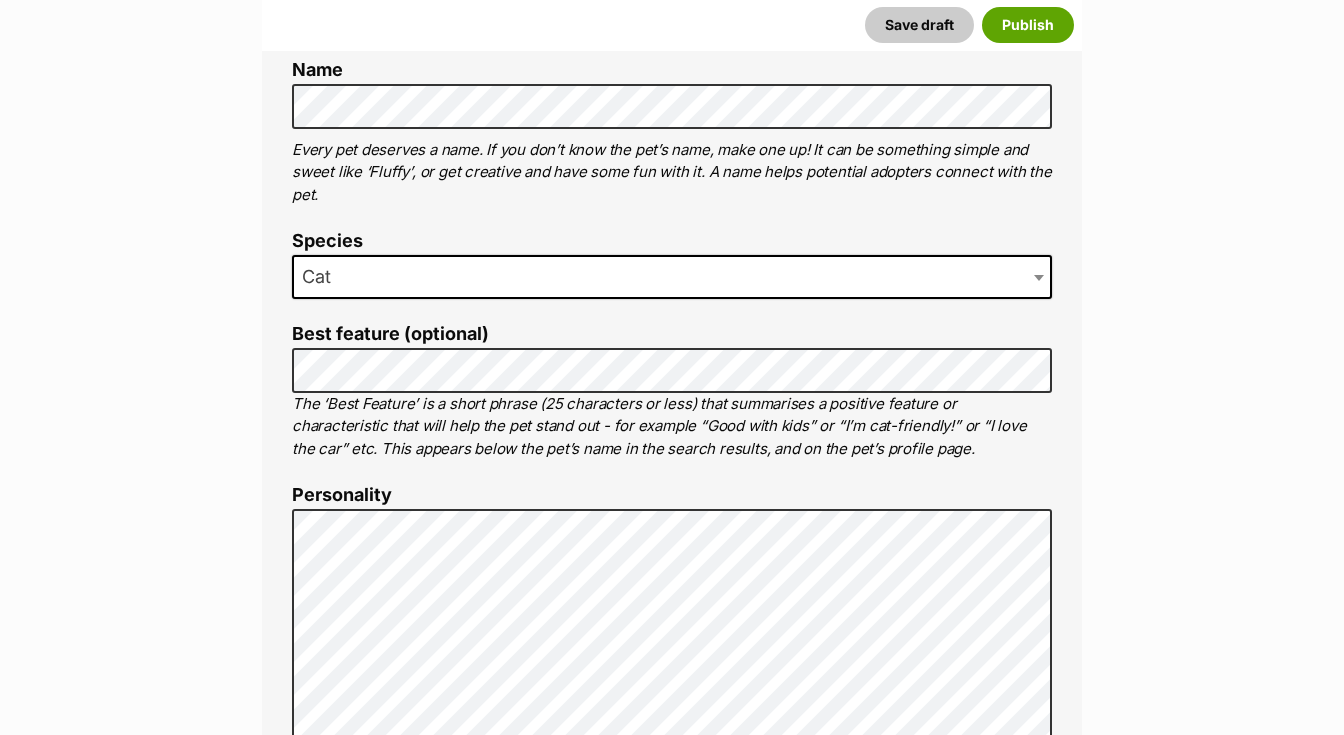 scroll, scrollTop: 779, scrollLeft: 0, axis: vertical 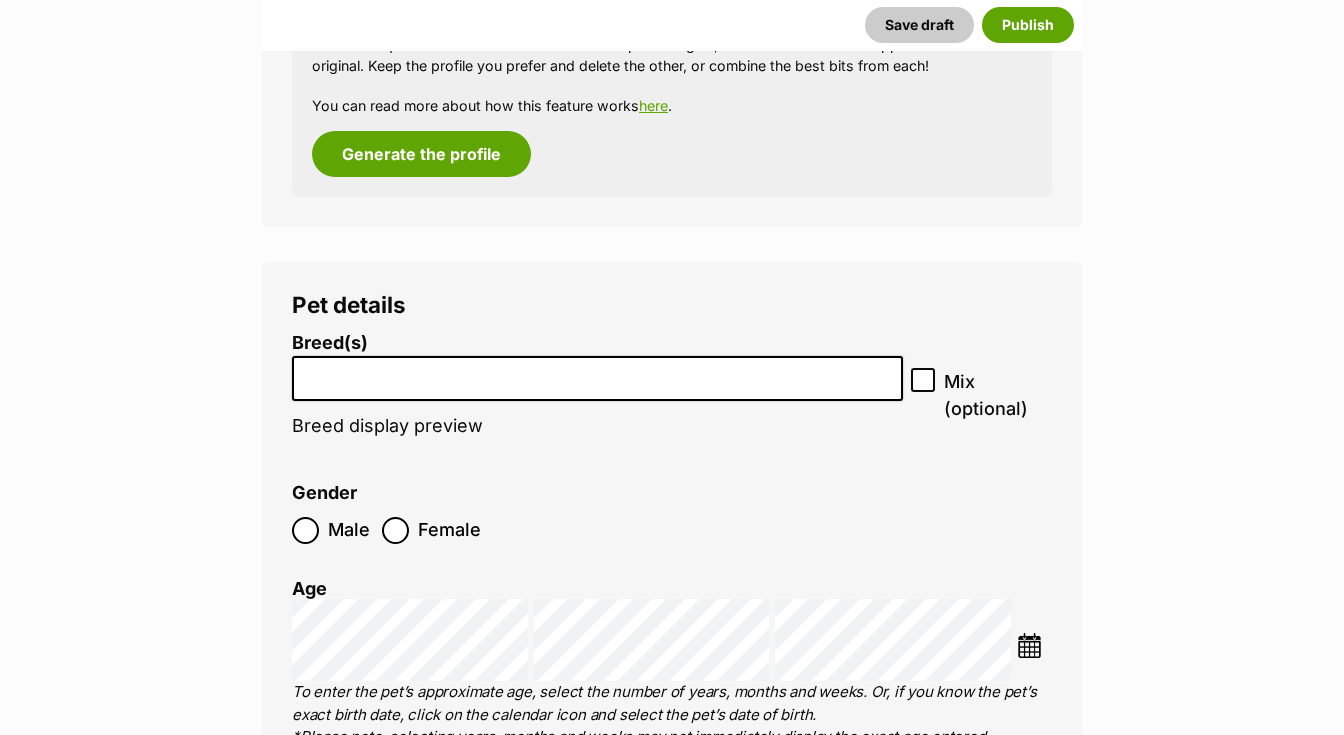 click at bounding box center (597, 373) 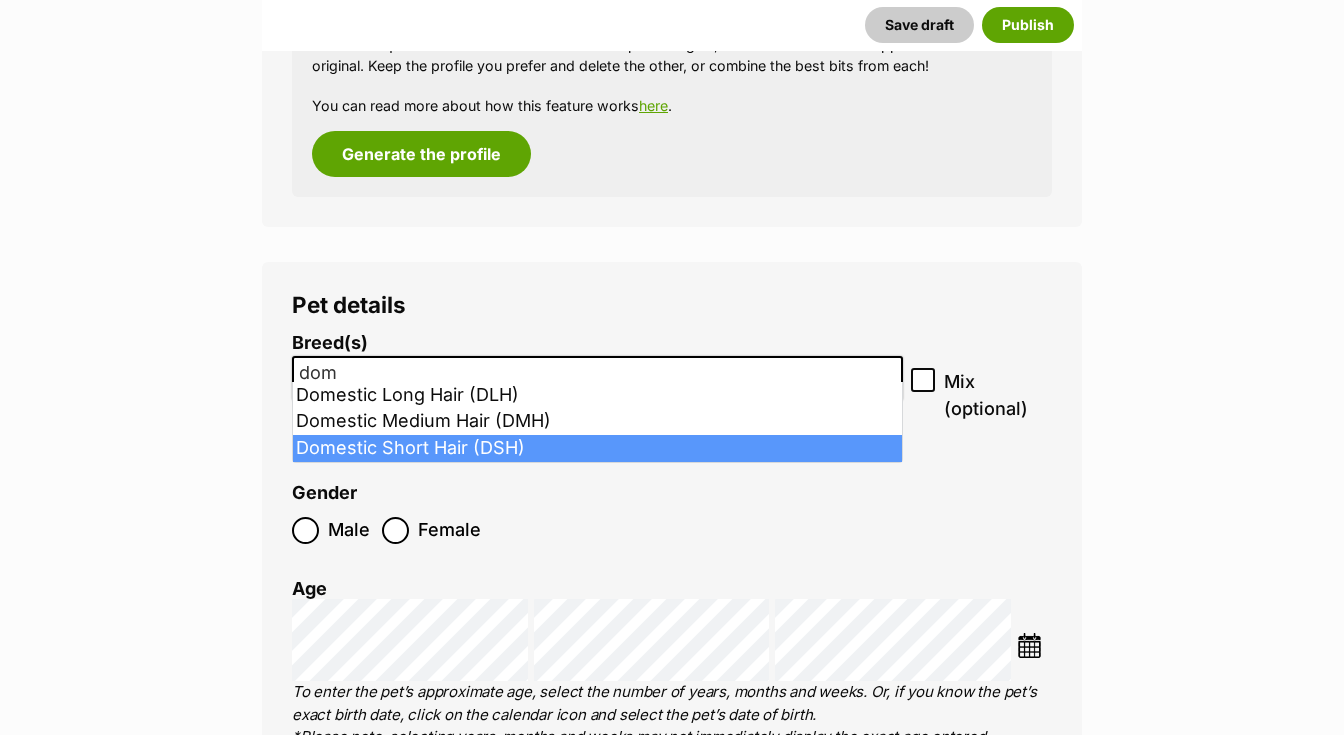 type on "dom" 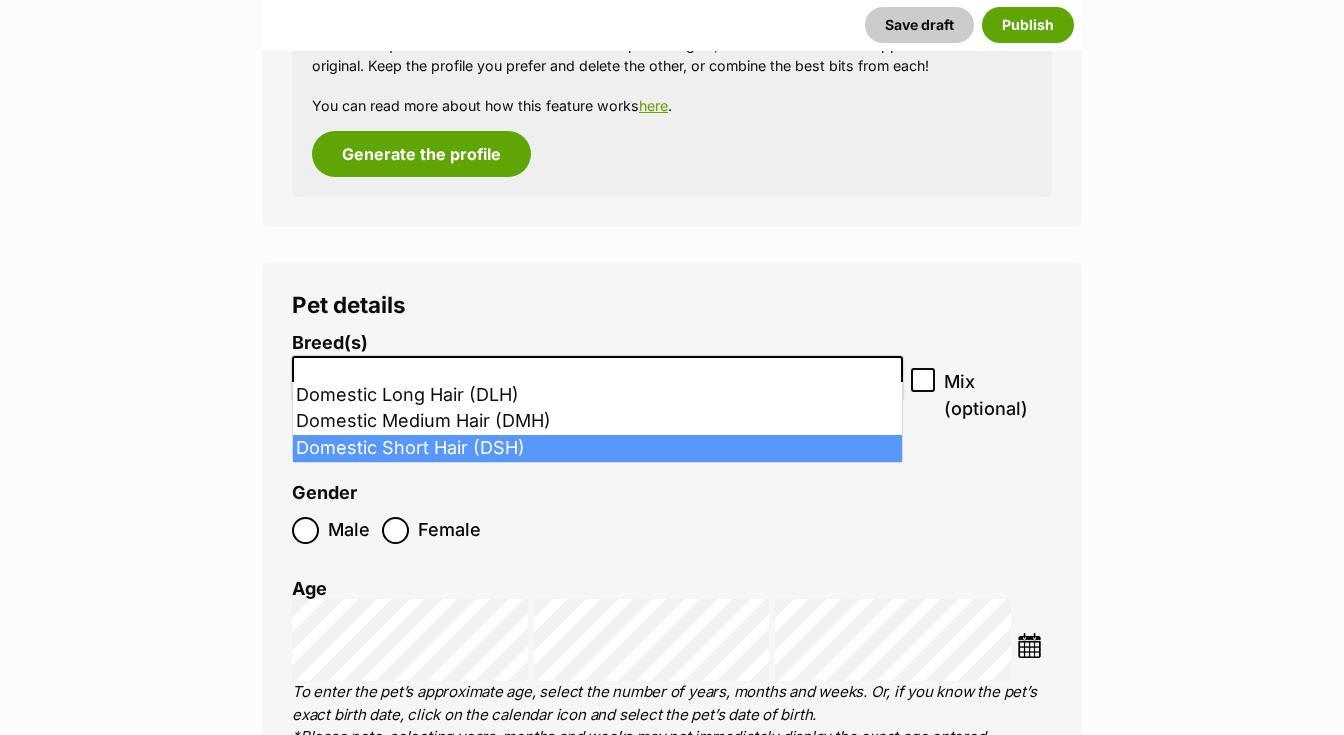 scroll, scrollTop: 504, scrollLeft: 0, axis: vertical 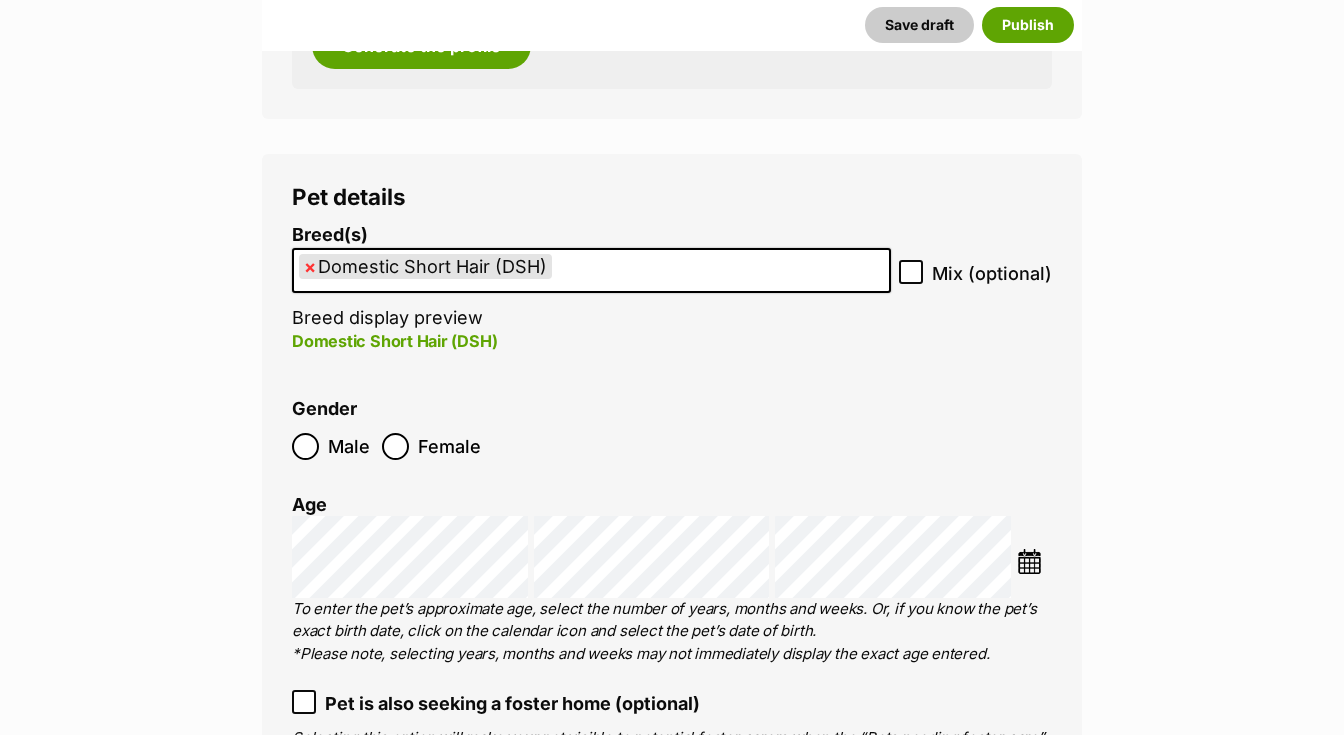 click at bounding box center [1029, 561] 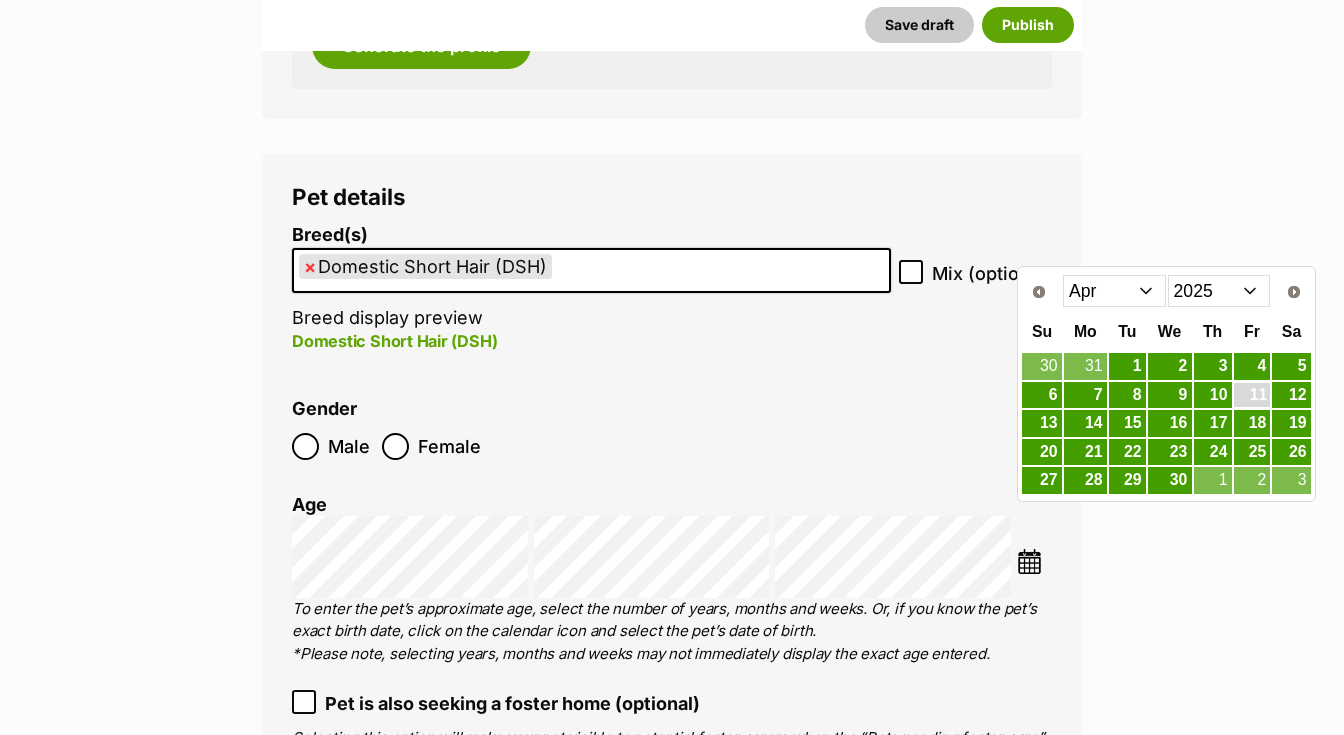 click on "11" at bounding box center [1252, 395] 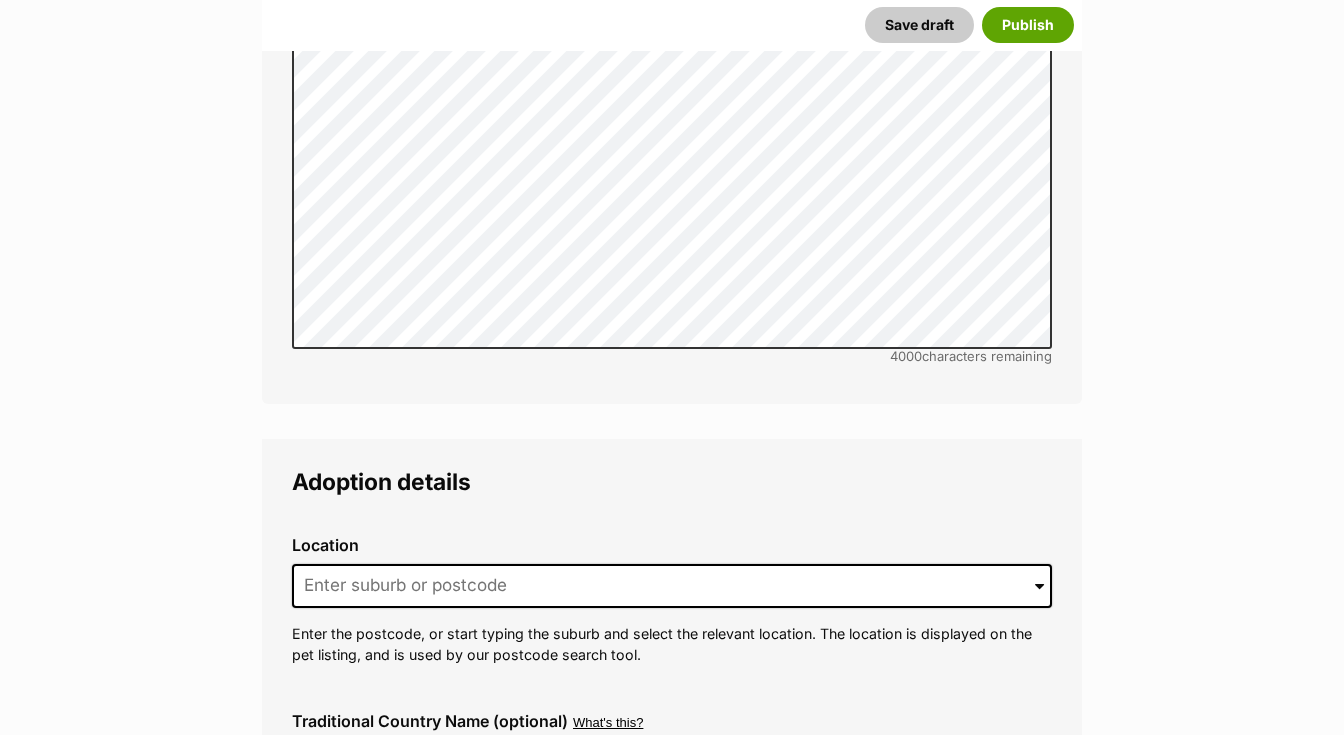 scroll, scrollTop: 4596, scrollLeft: 0, axis: vertical 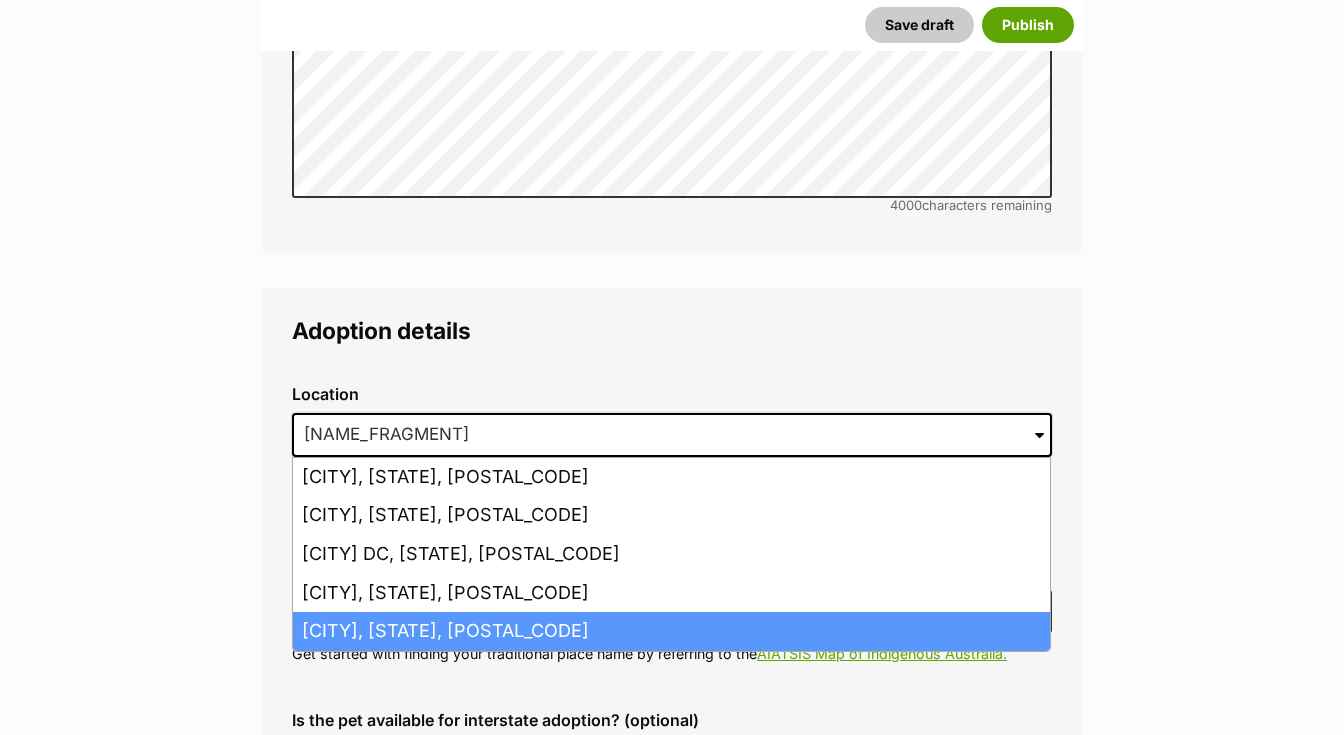 click on "Ferny Creek, Victoria, 3786" at bounding box center (671, 631) 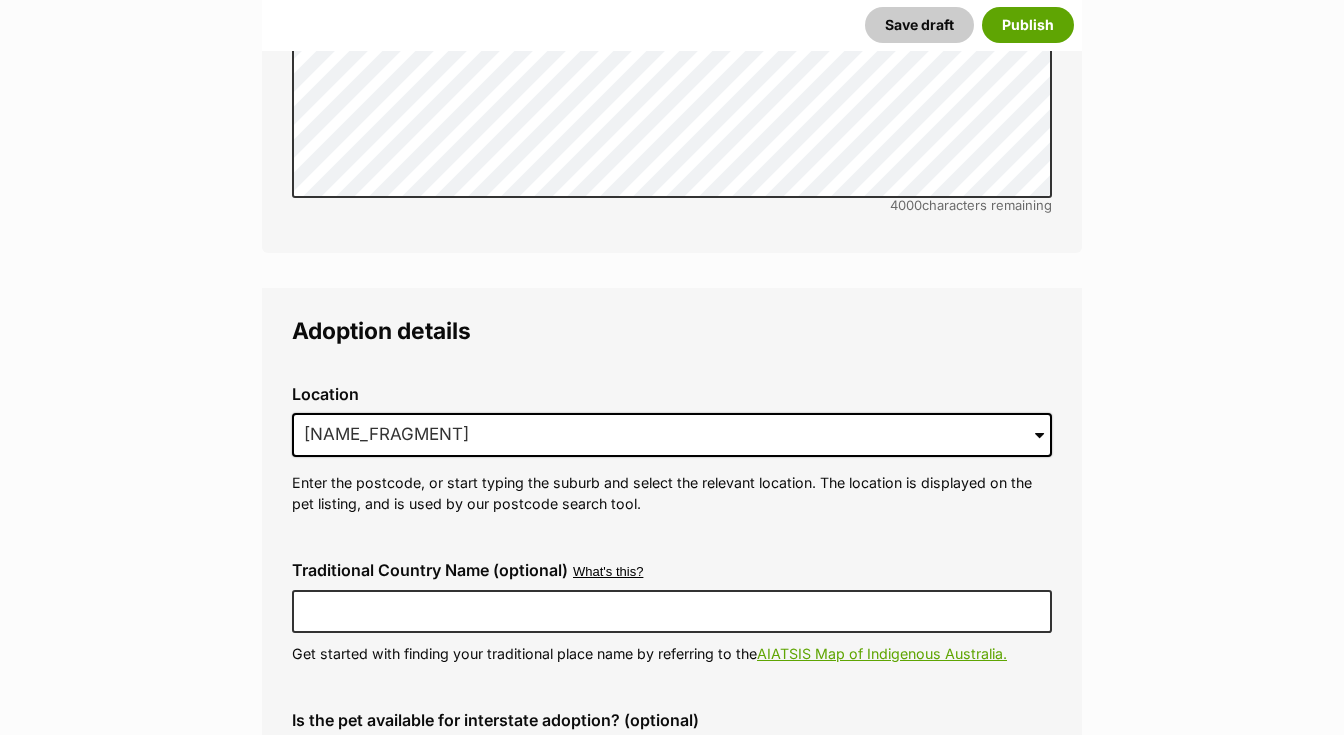 type on "Ferny Creek, Victoria, 3786" 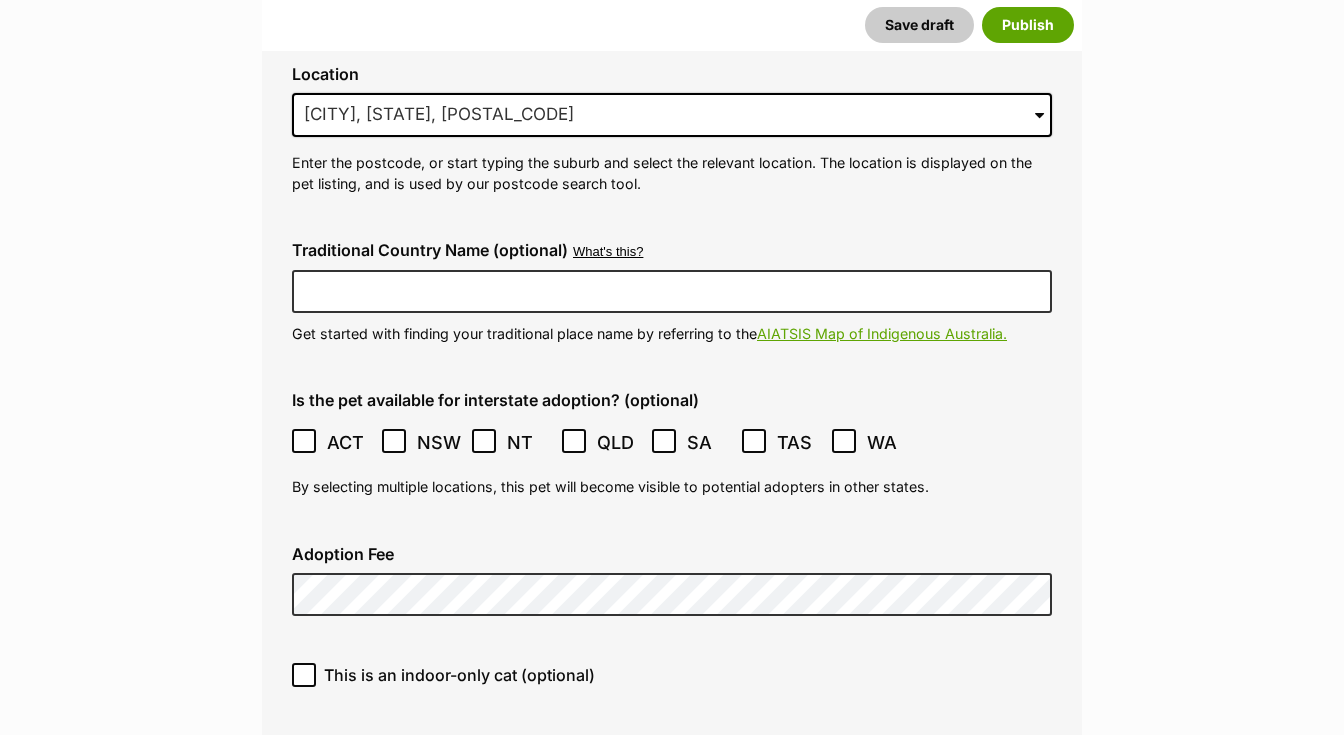 scroll, scrollTop: 5063, scrollLeft: 0, axis: vertical 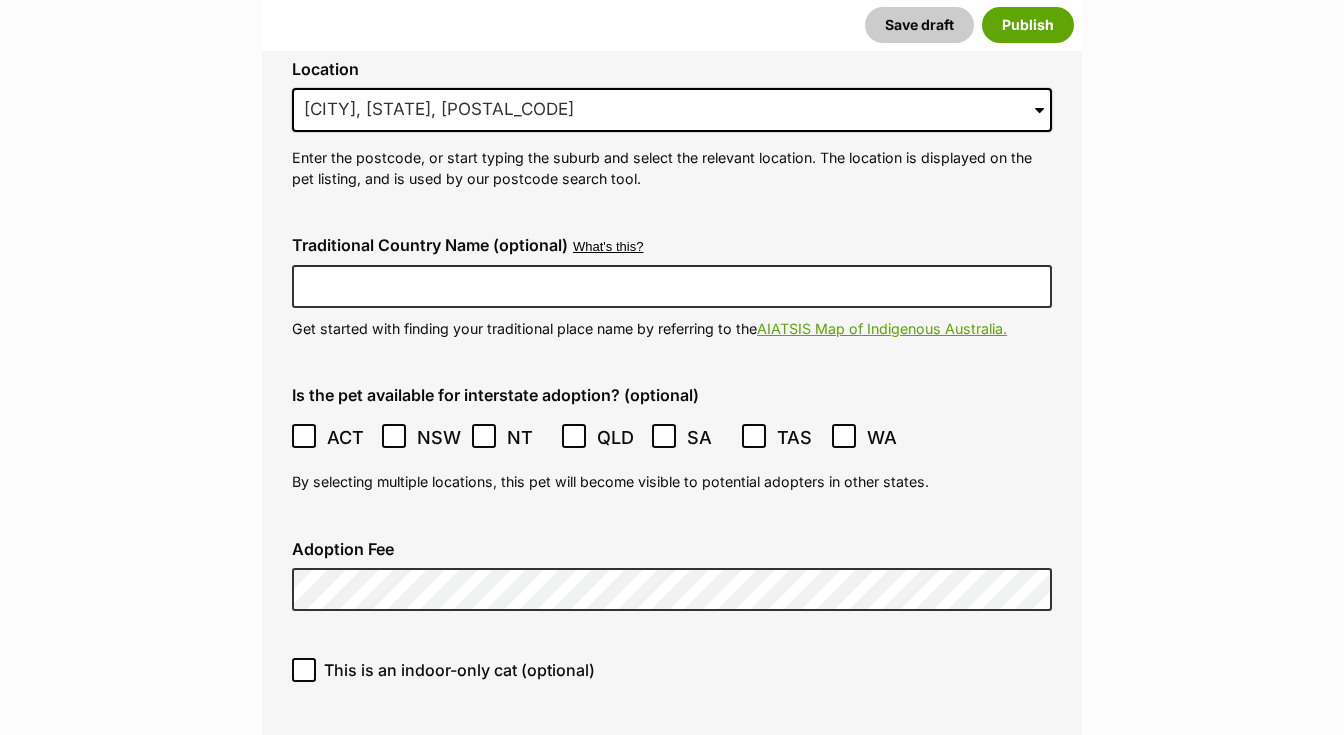 click 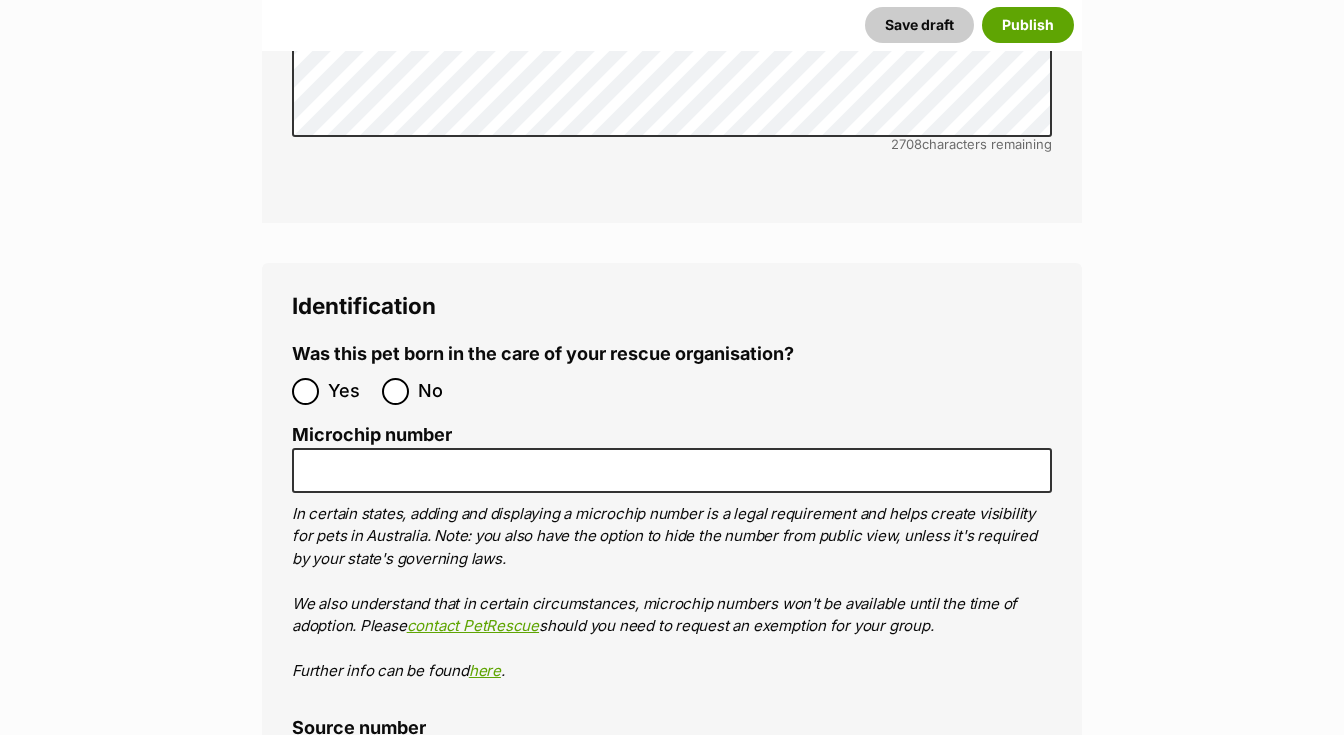 scroll, scrollTop: 6656, scrollLeft: 0, axis: vertical 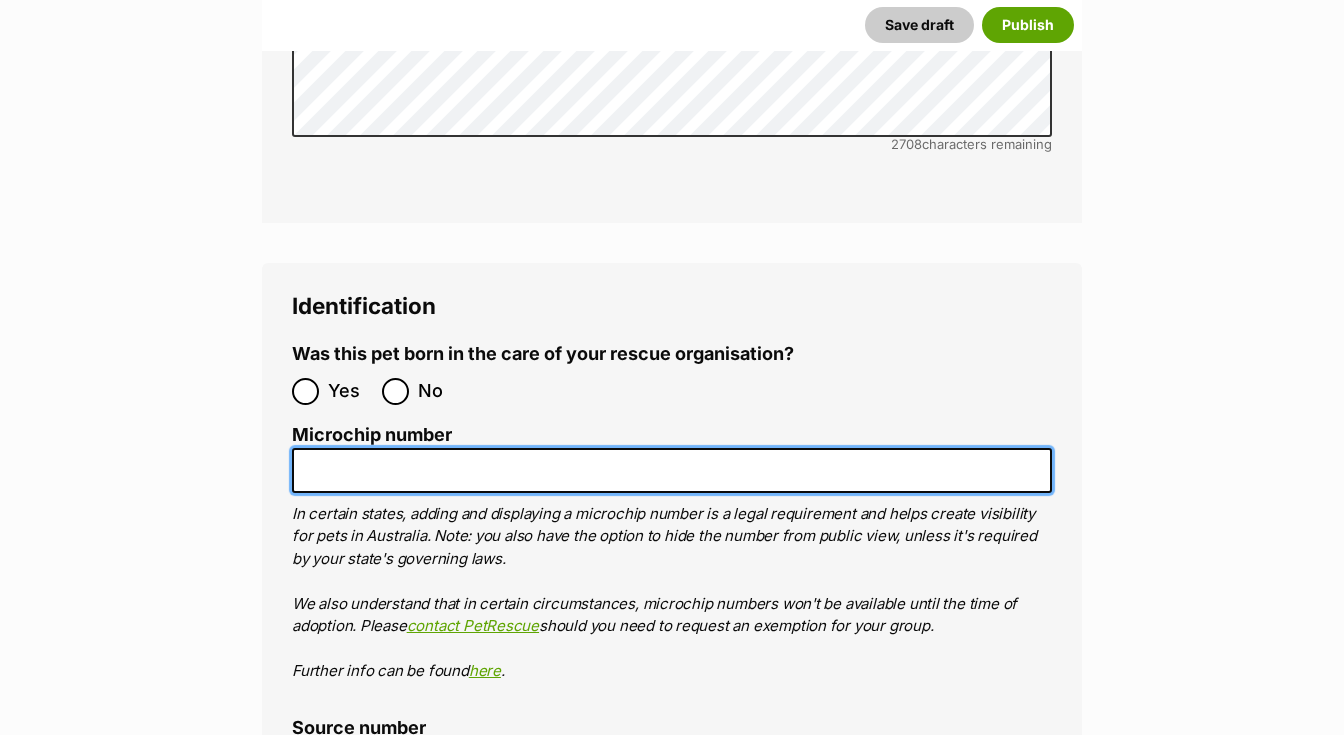 click on "Microchip number" at bounding box center [672, 470] 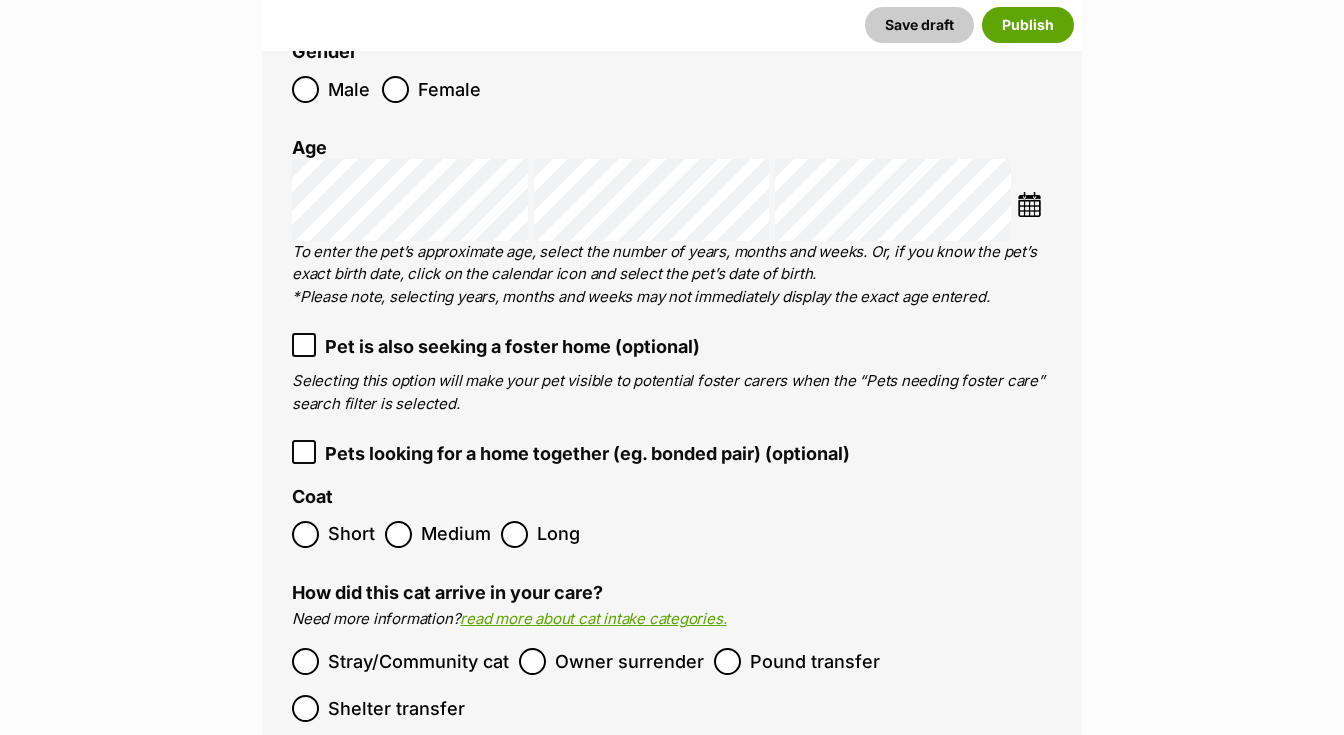 scroll, scrollTop: 2934, scrollLeft: 0, axis: vertical 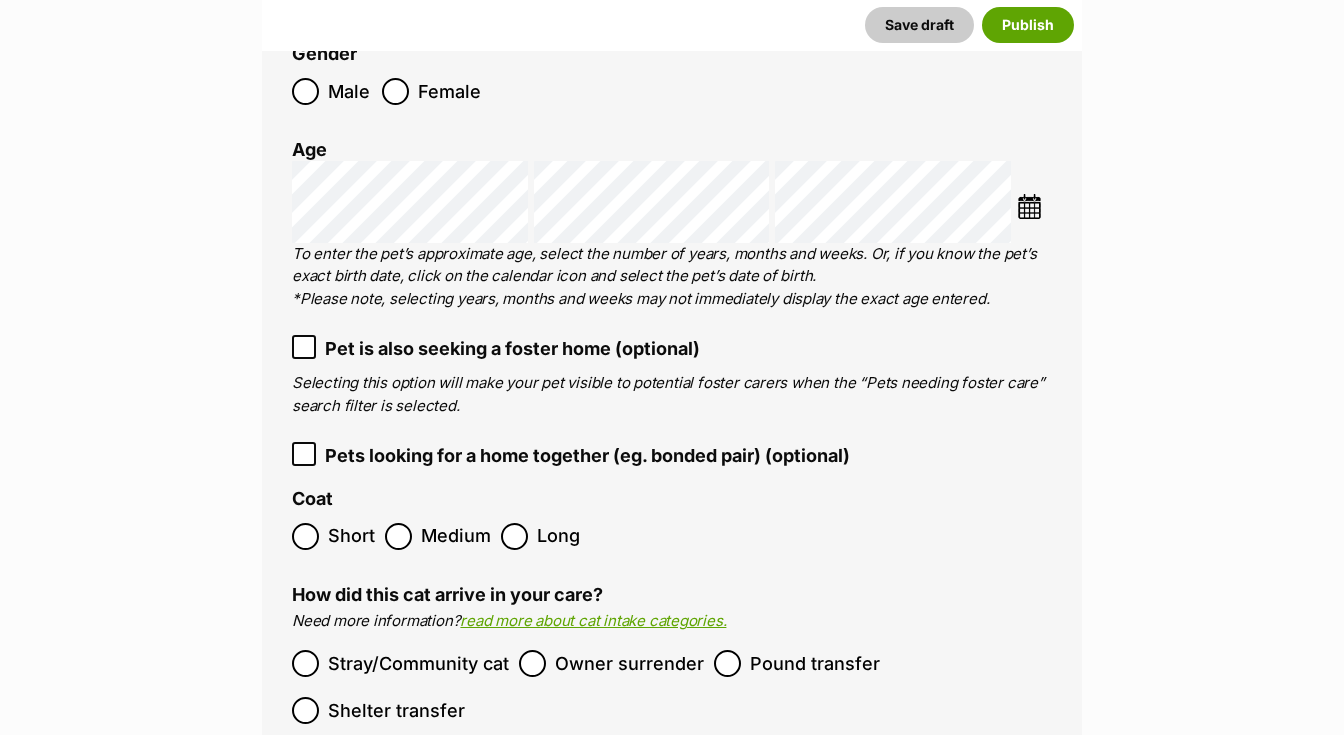 type on "[NUMBER]" 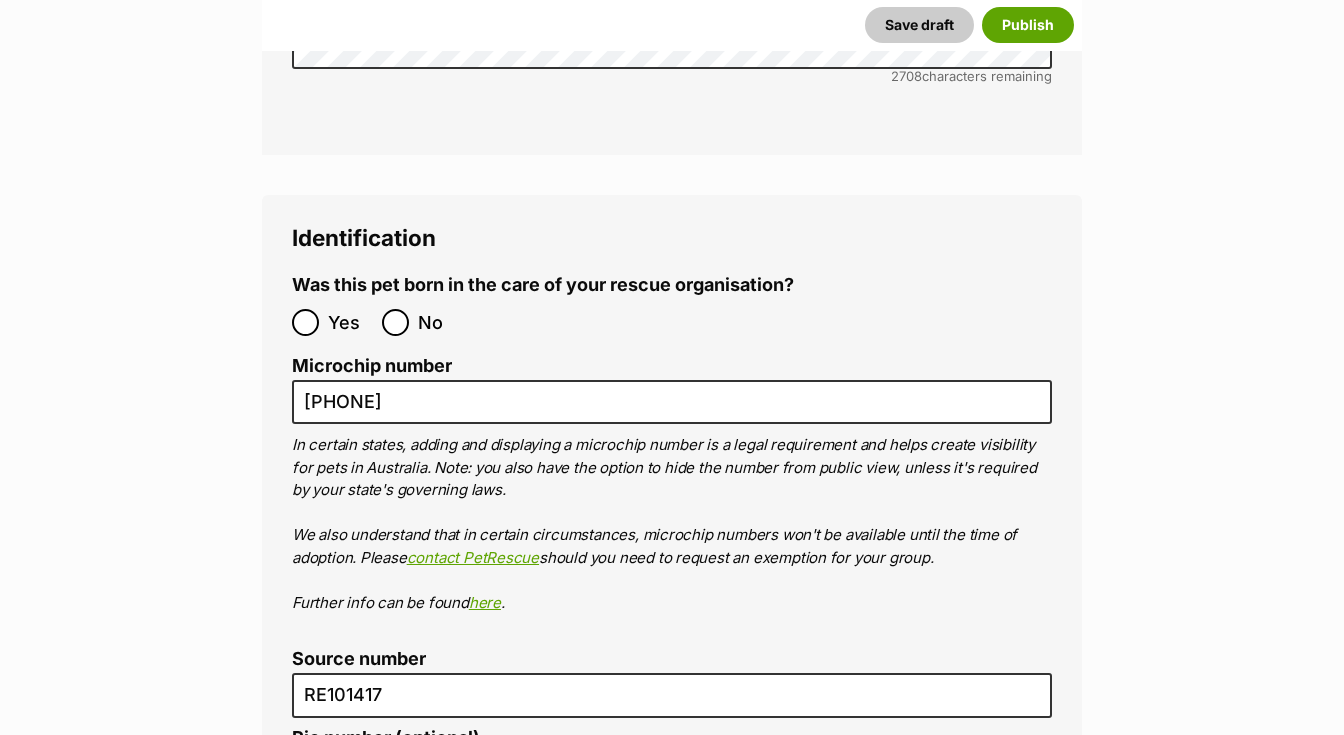 scroll, scrollTop: 6806, scrollLeft: 0, axis: vertical 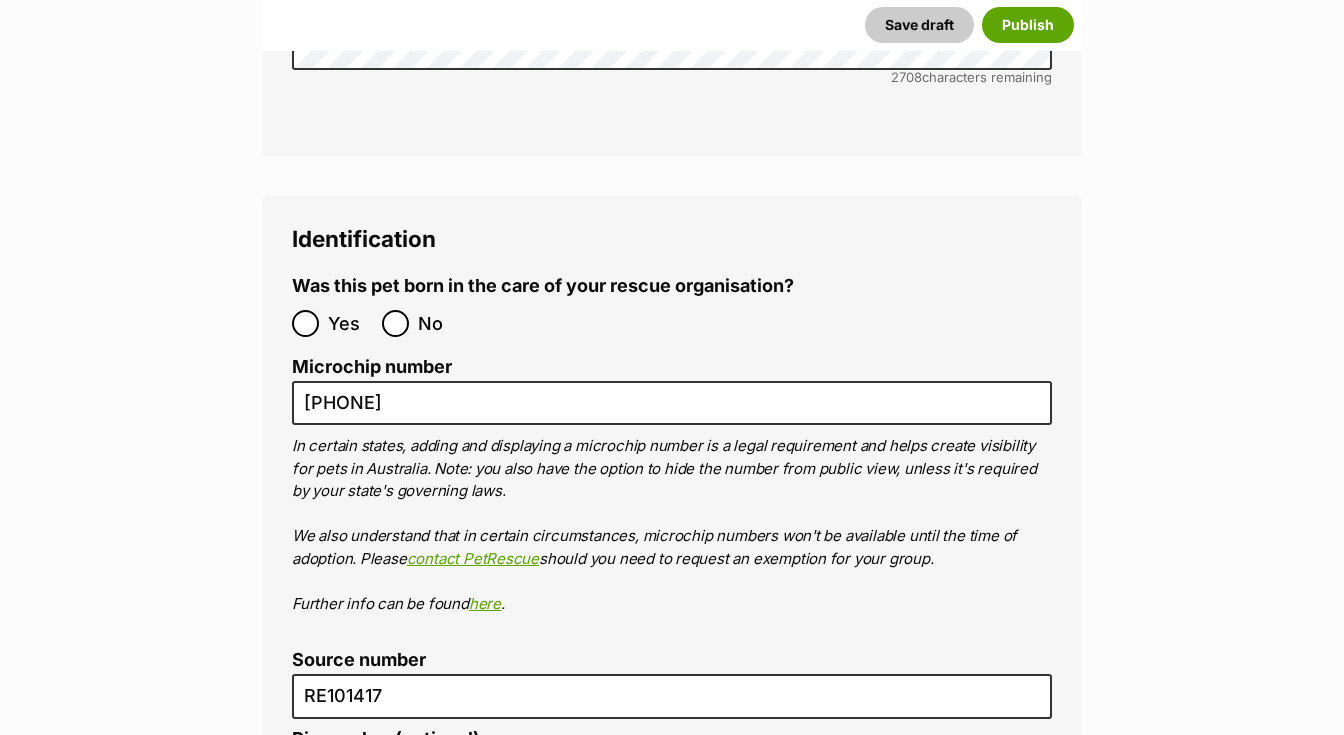 click on "No" at bounding box center [395, 323] 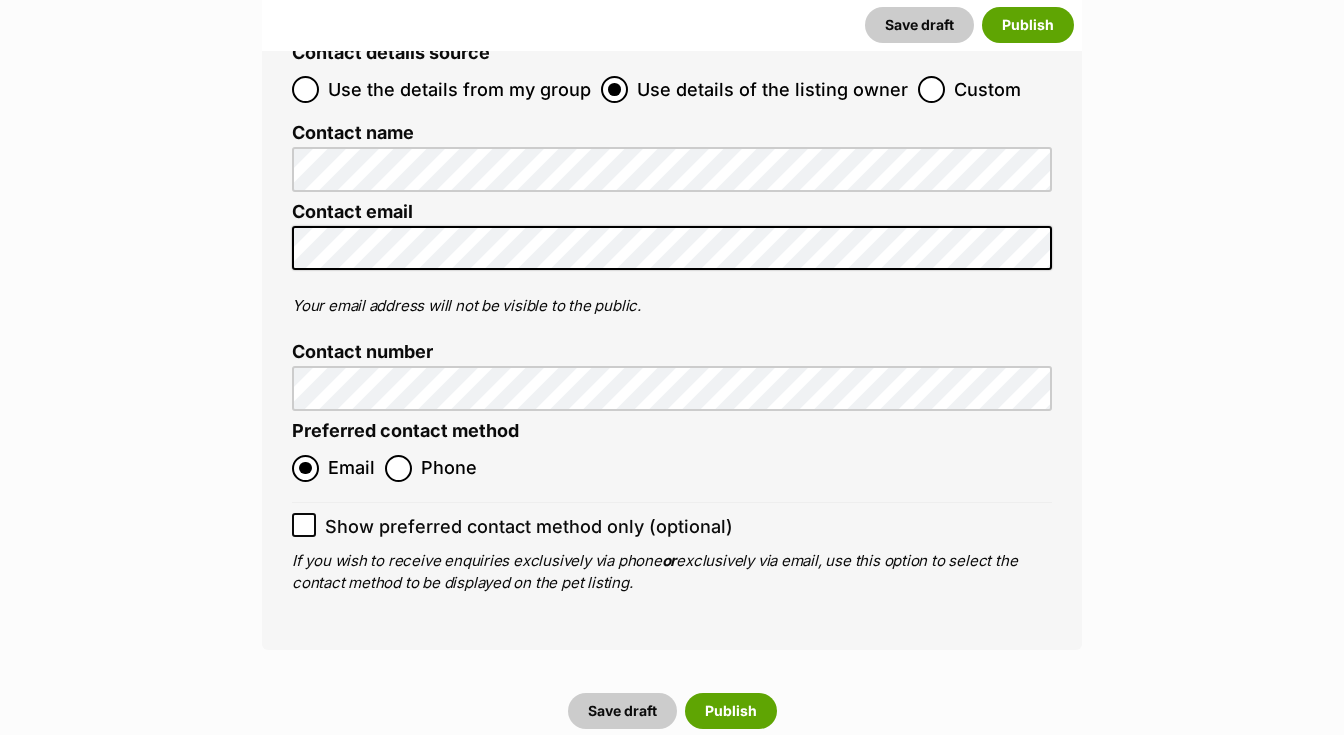 scroll, scrollTop: 8021, scrollLeft: 0, axis: vertical 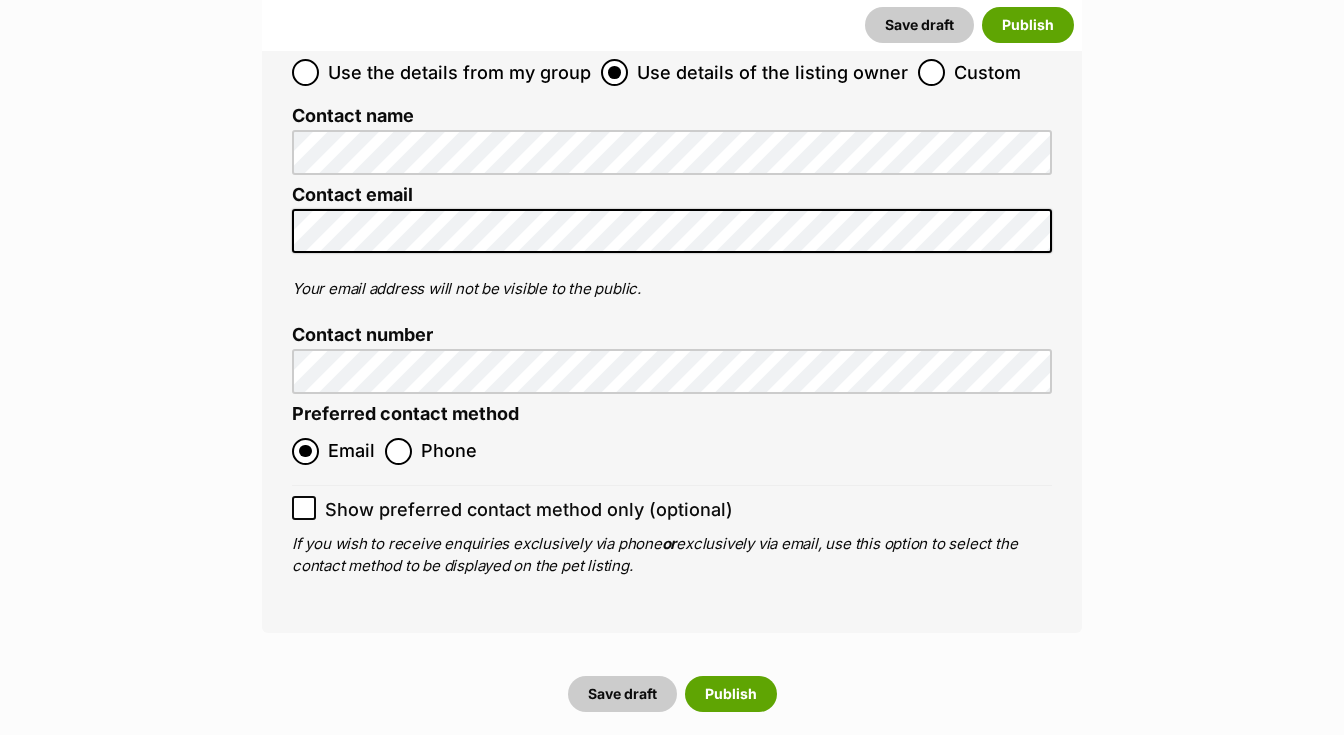 click 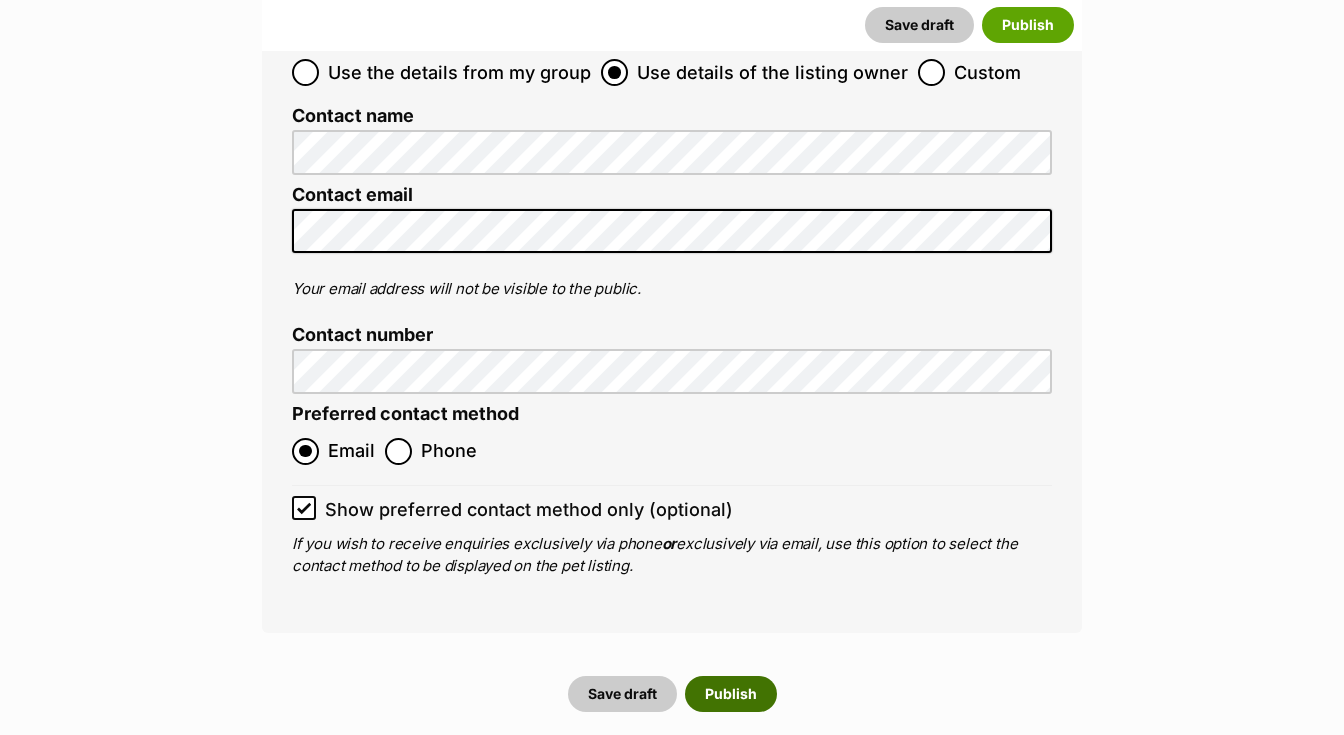 click on "Publish" at bounding box center [731, 694] 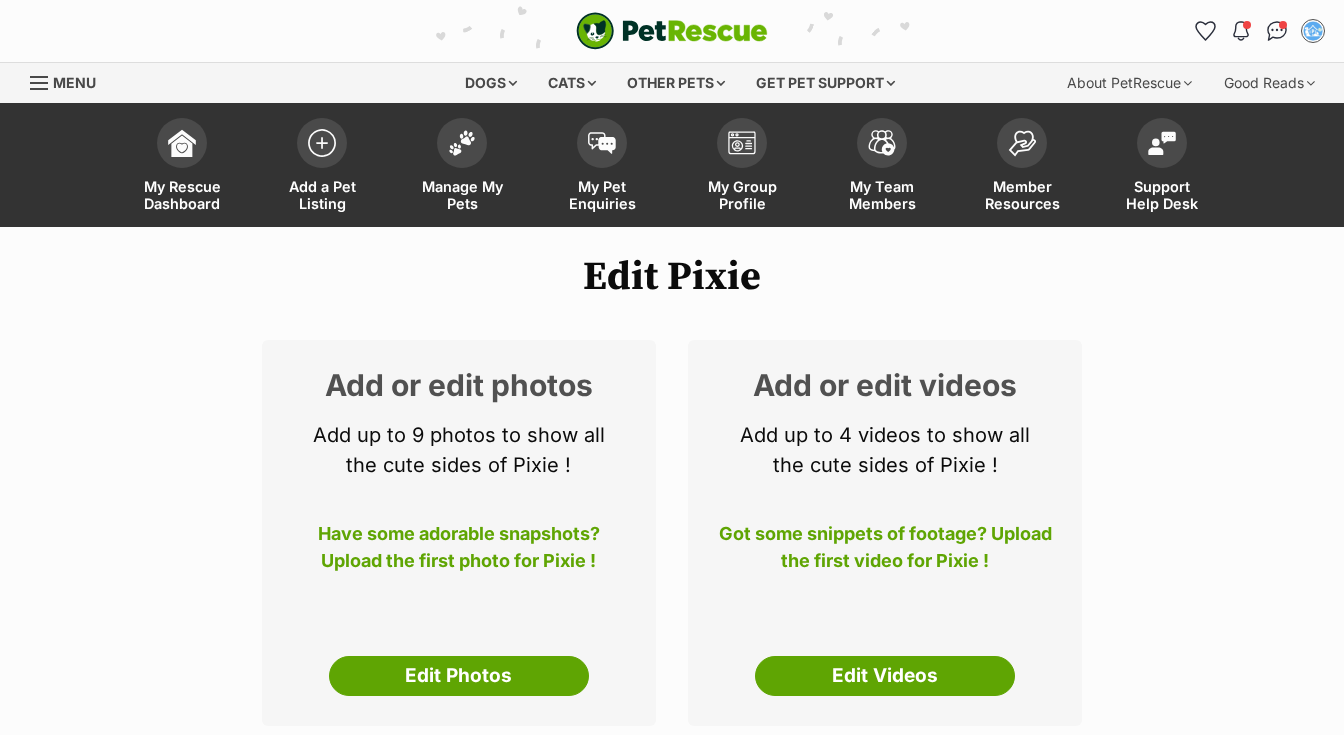 scroll, scrollTop: 0, scrollLeft: 0, axis: both 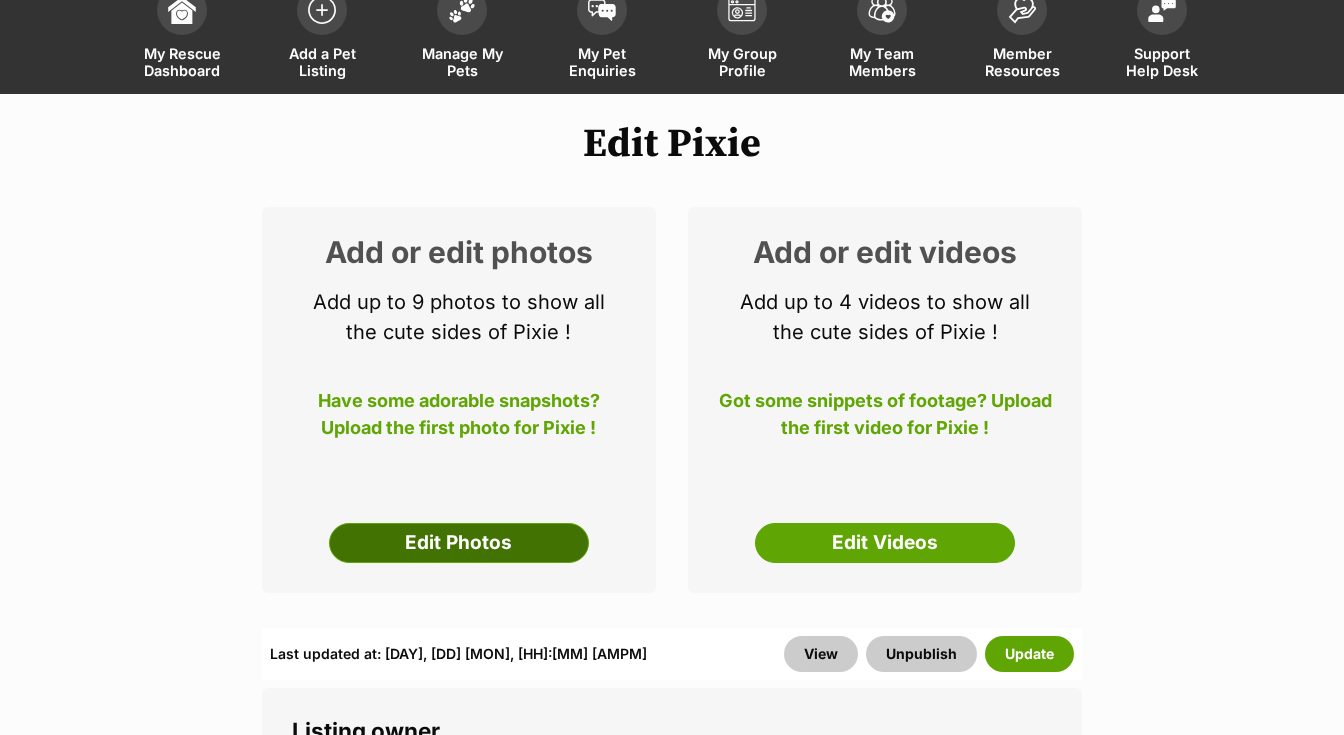 click on "Edit Photos" at bounding box center (459, 543) 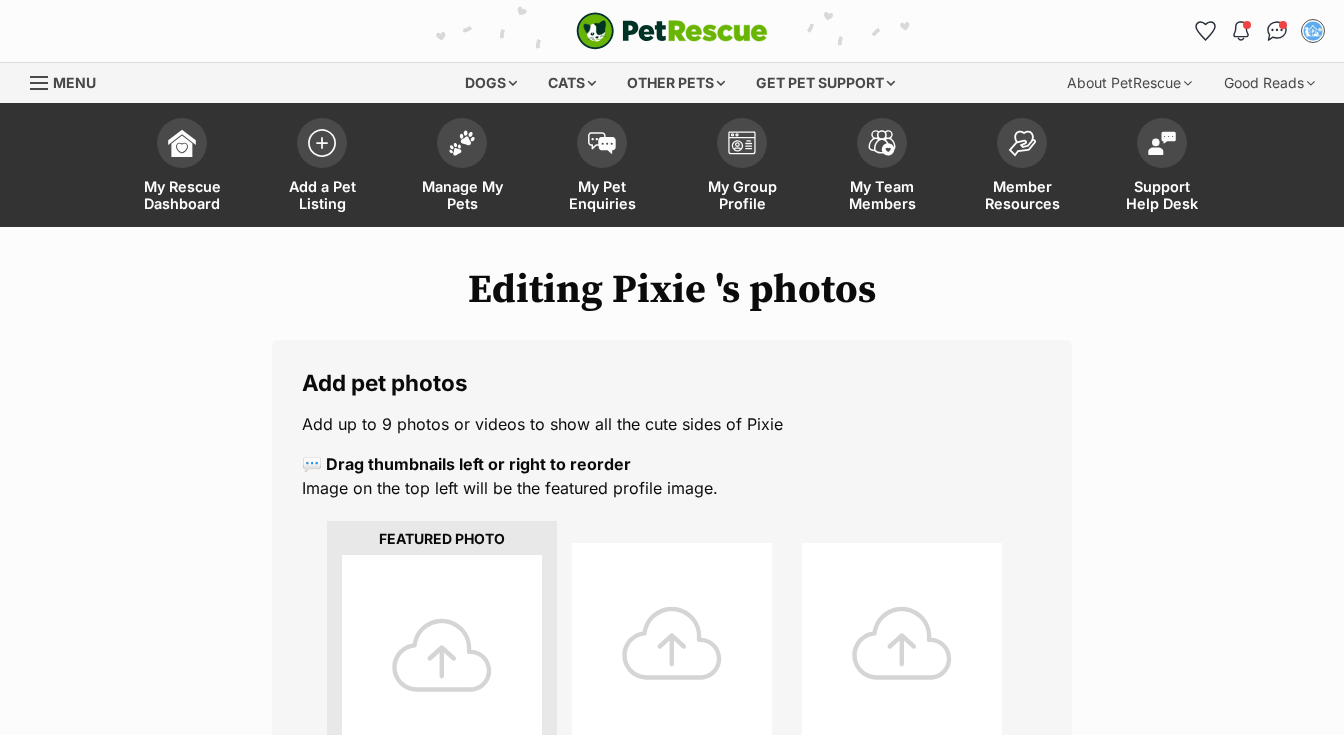 scroll, scrollTop: 0, scrollLeft: 0, axis: both 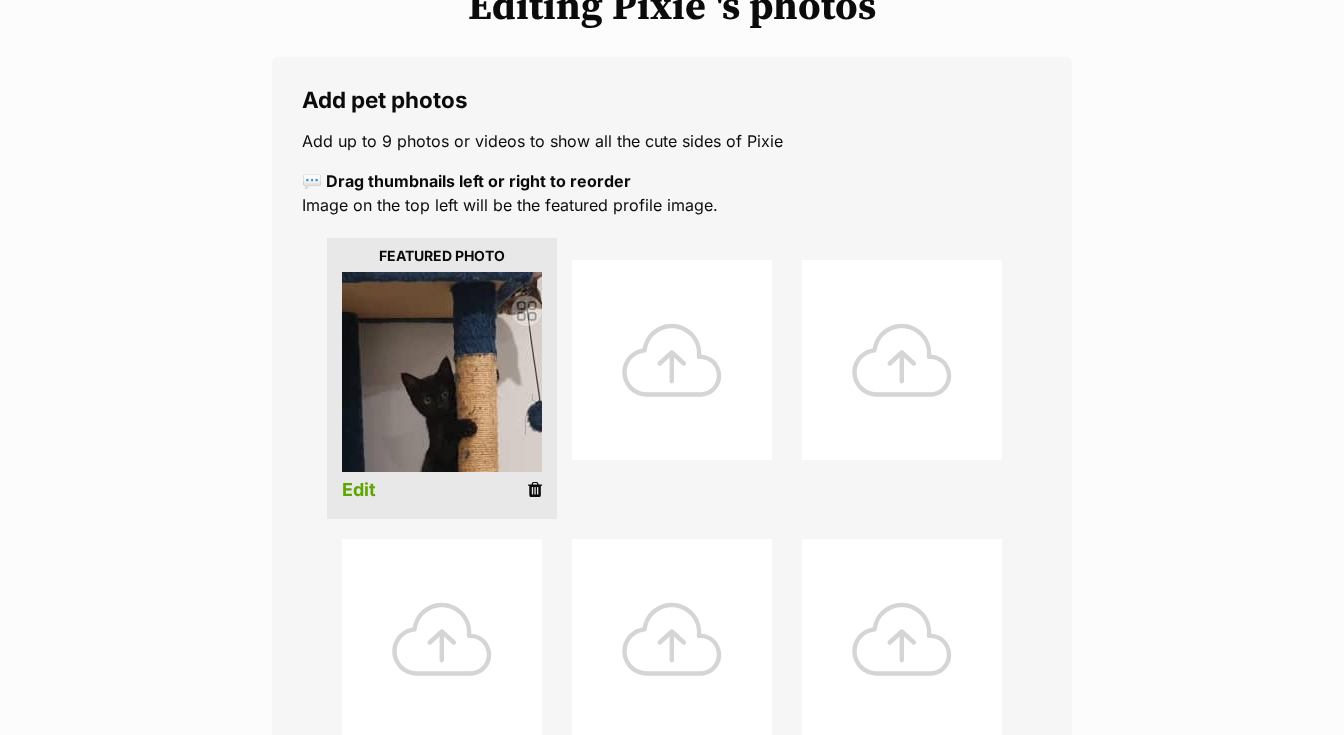 click at bounding box center (672, 360) 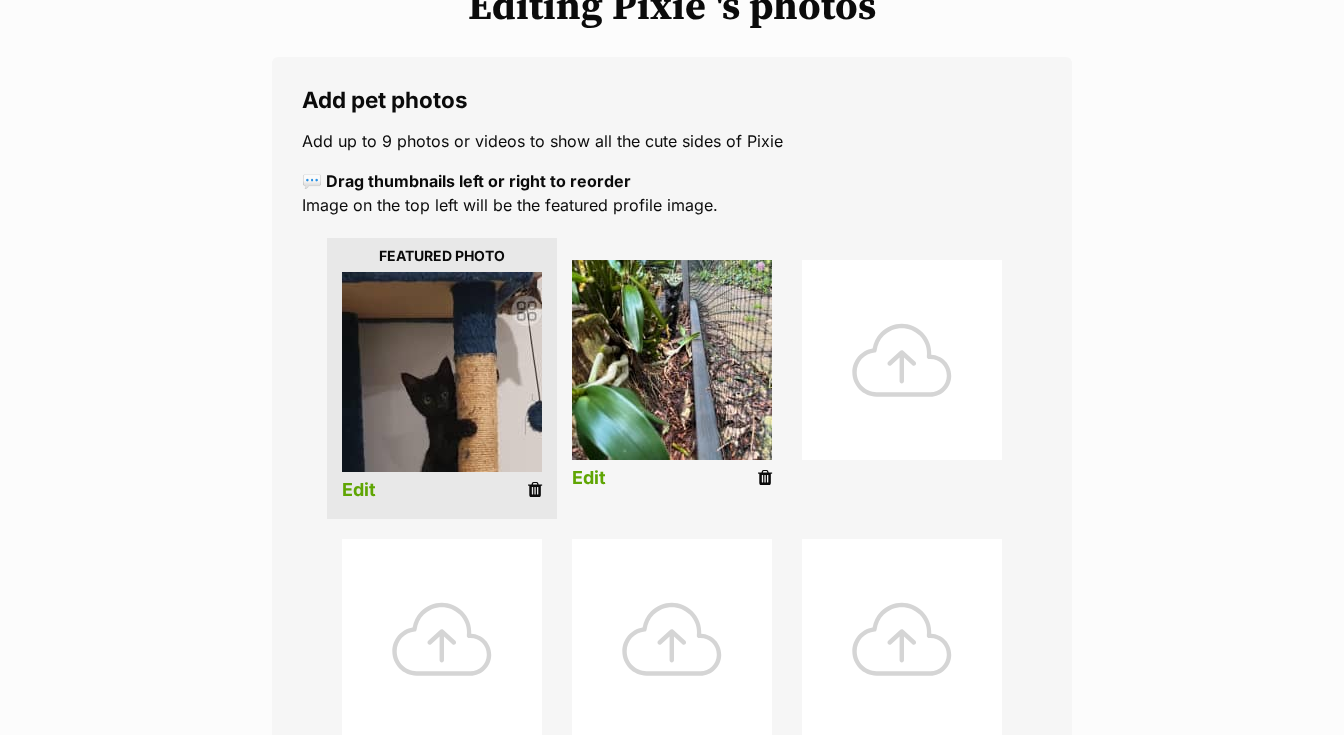 click at bounding box center [902, 360] 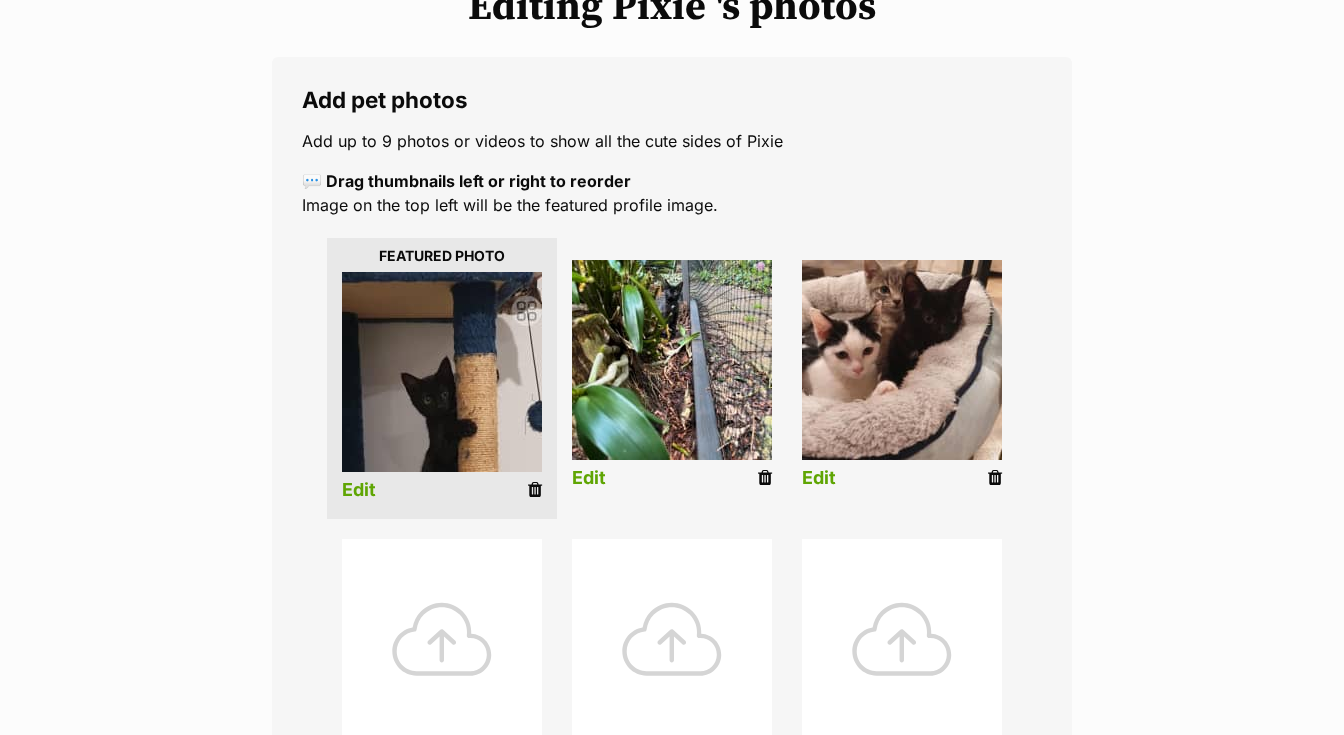 click at bounding box center [442, 639] 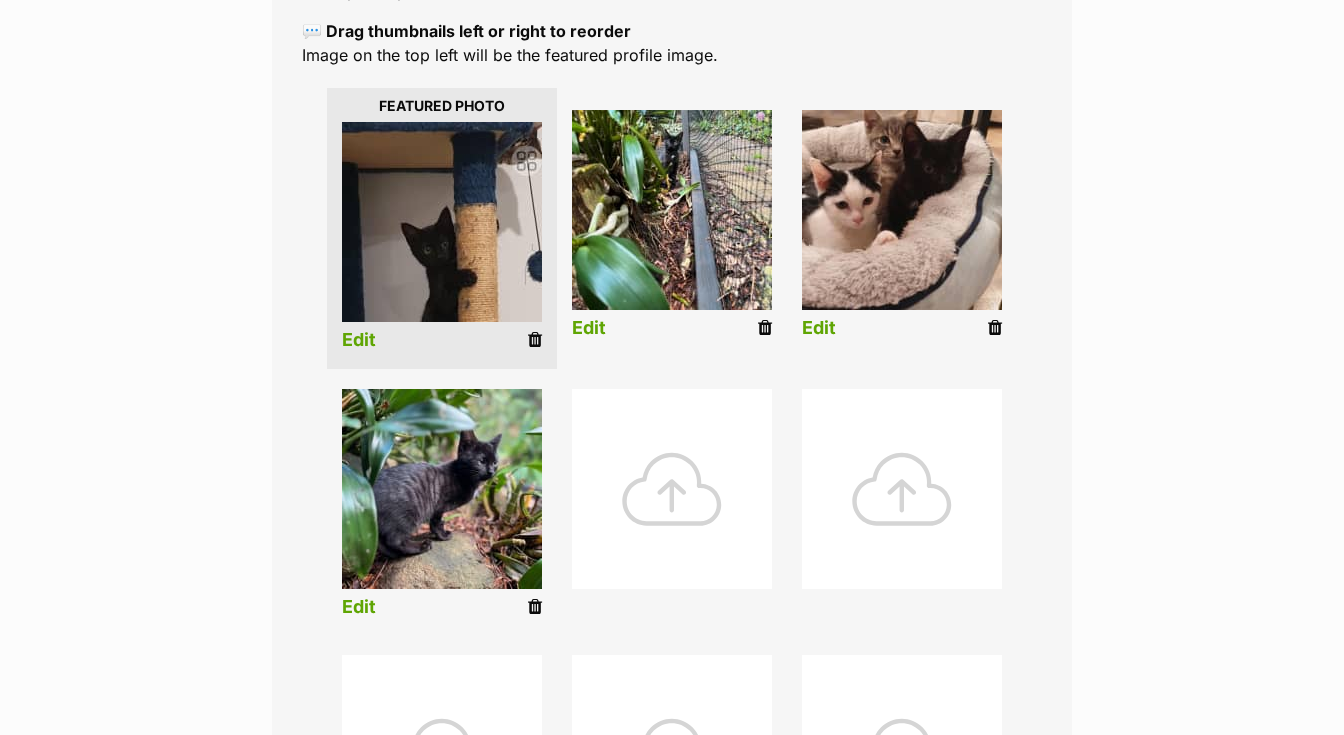 scroll, scrollTop: 443, scrollLeft: 0, axis: vertical 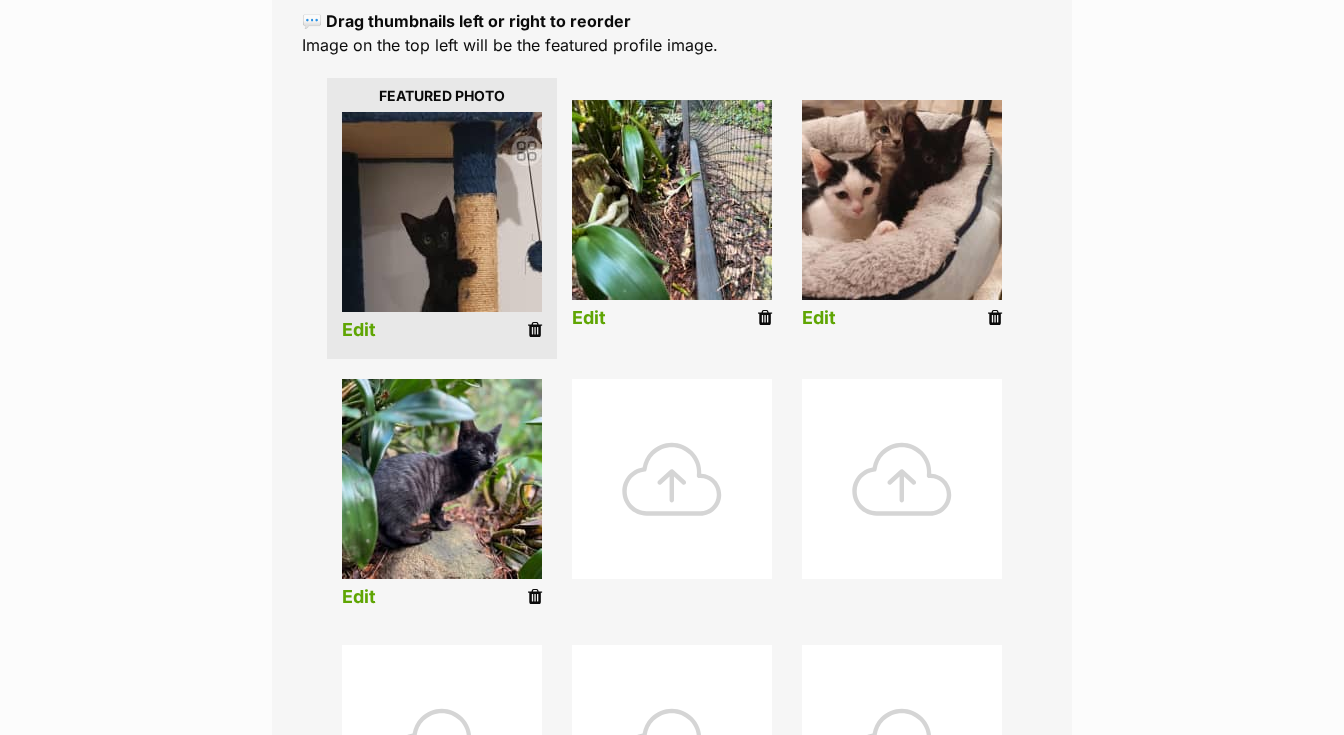 click on "Edit" at bounding box center (359, 330) 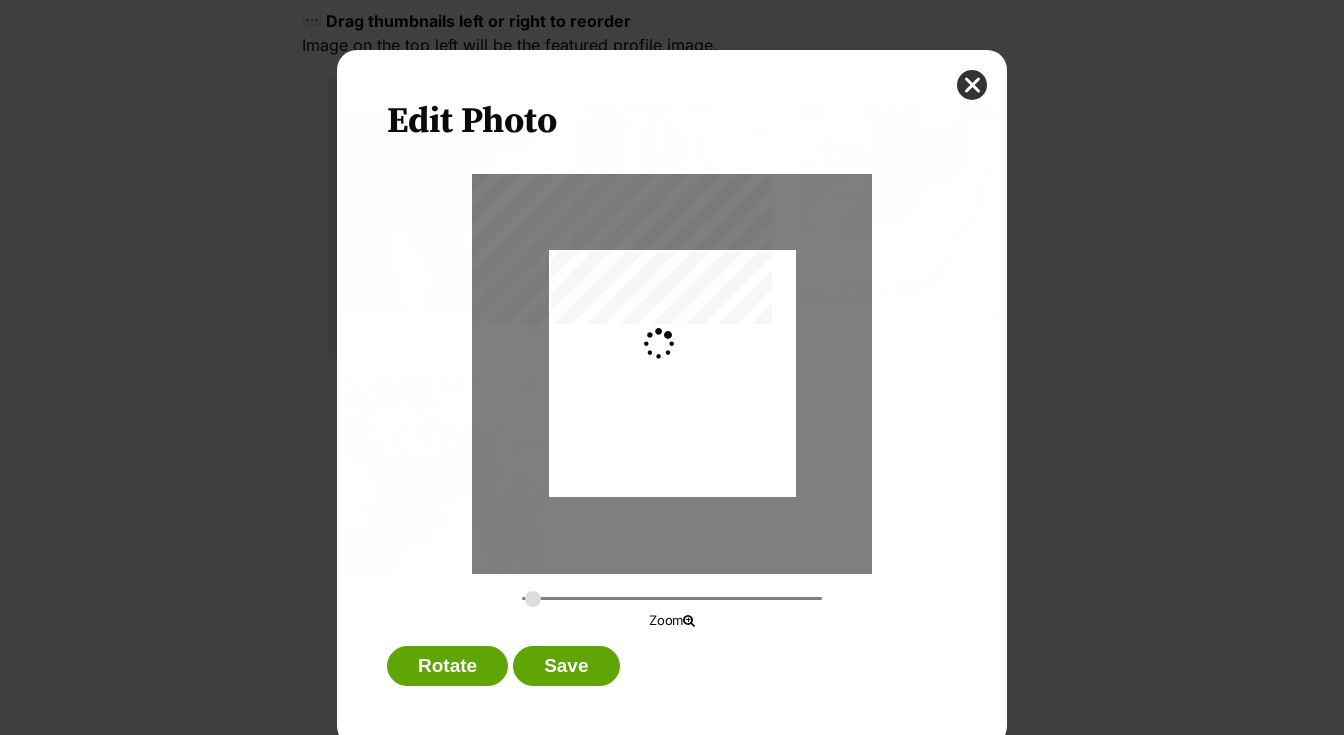 scroll, scrollTop: 0, scrollLeft: 0, axis: both 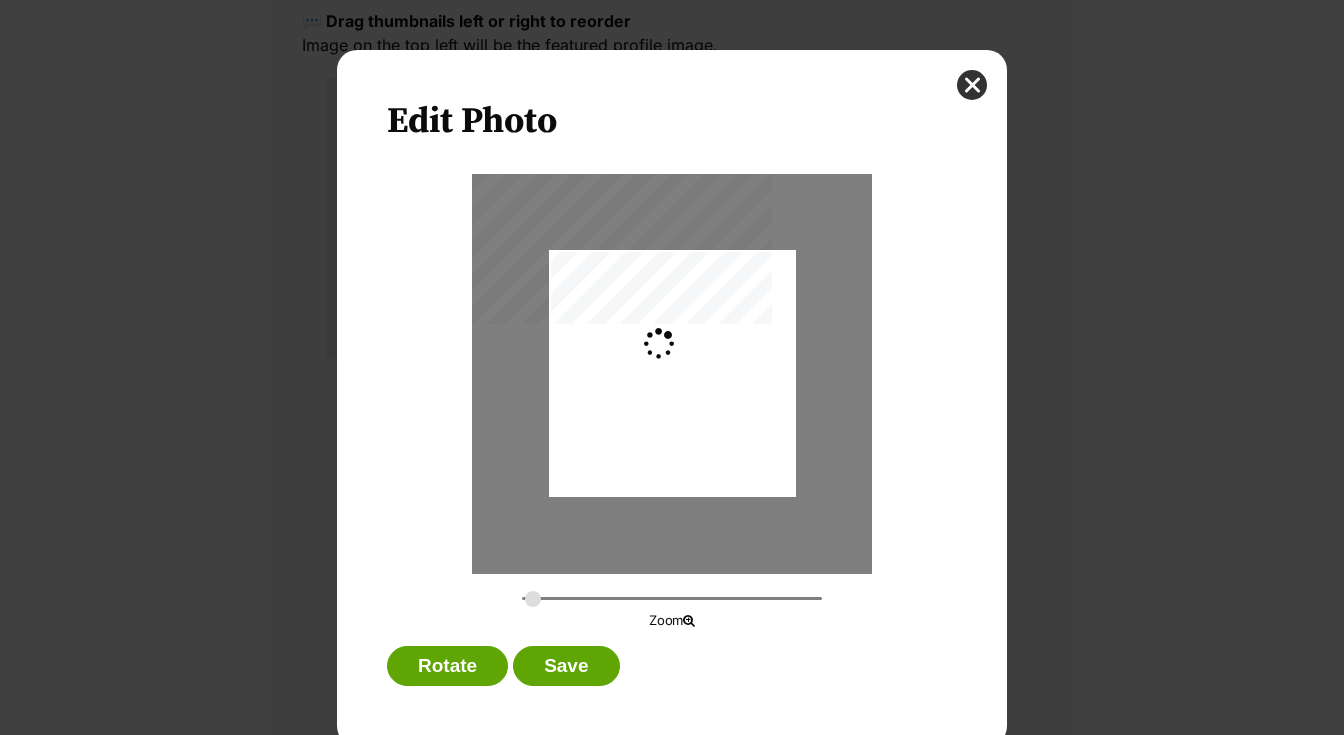 type on "0.2744" 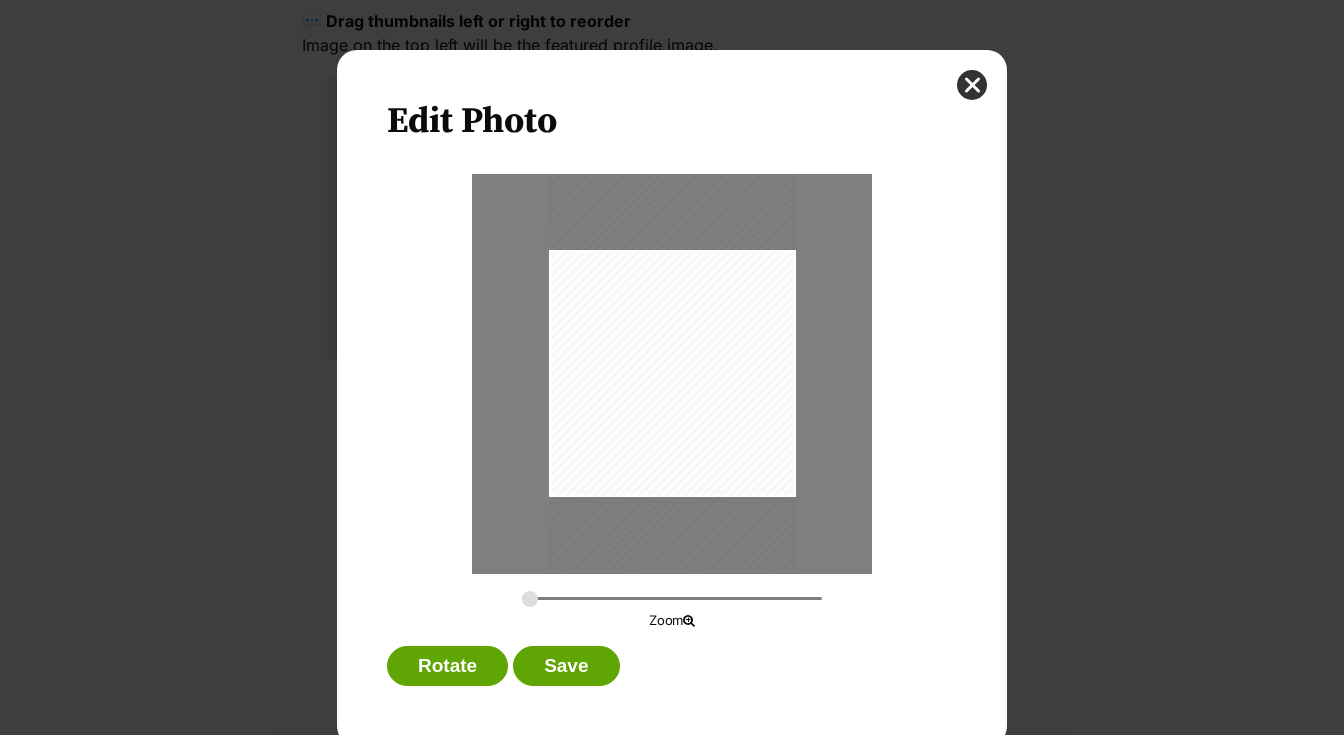 drag, startPoint x: 635, startPoint y: 350, endPoint x: 636, endPoint y: 369, distance: 19.026299 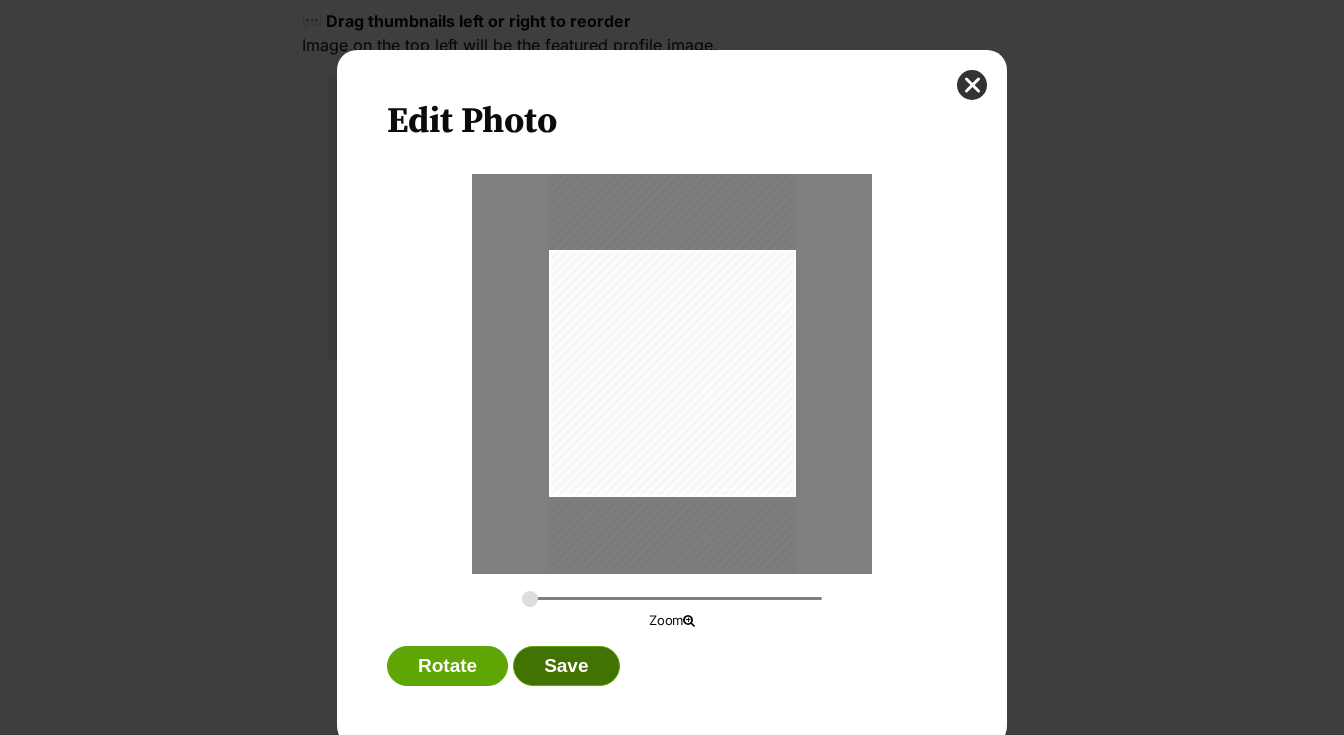 click on "Save" at bounding box center (566, 666) 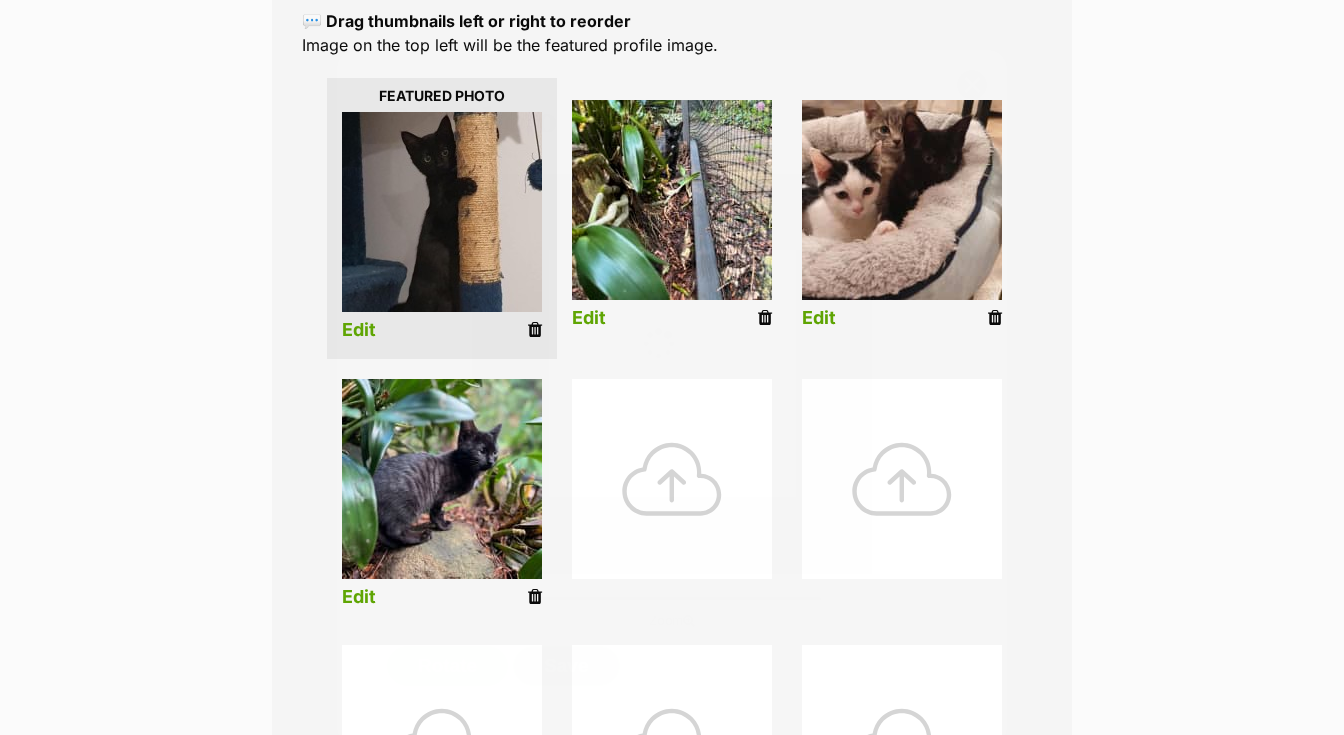 scroll, scrollTop: 443, scrollLeft: 0, axis: vertical 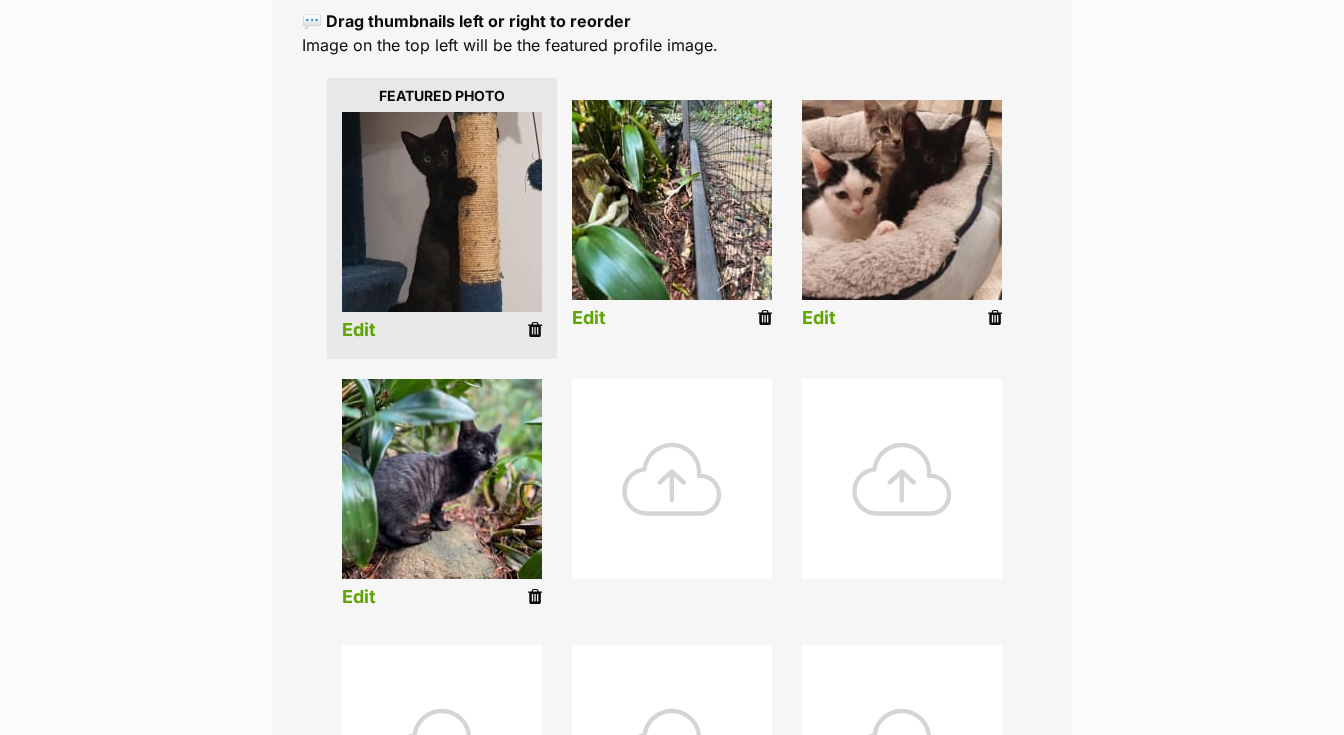 click on "Edit" at bounding box center (589, 318) 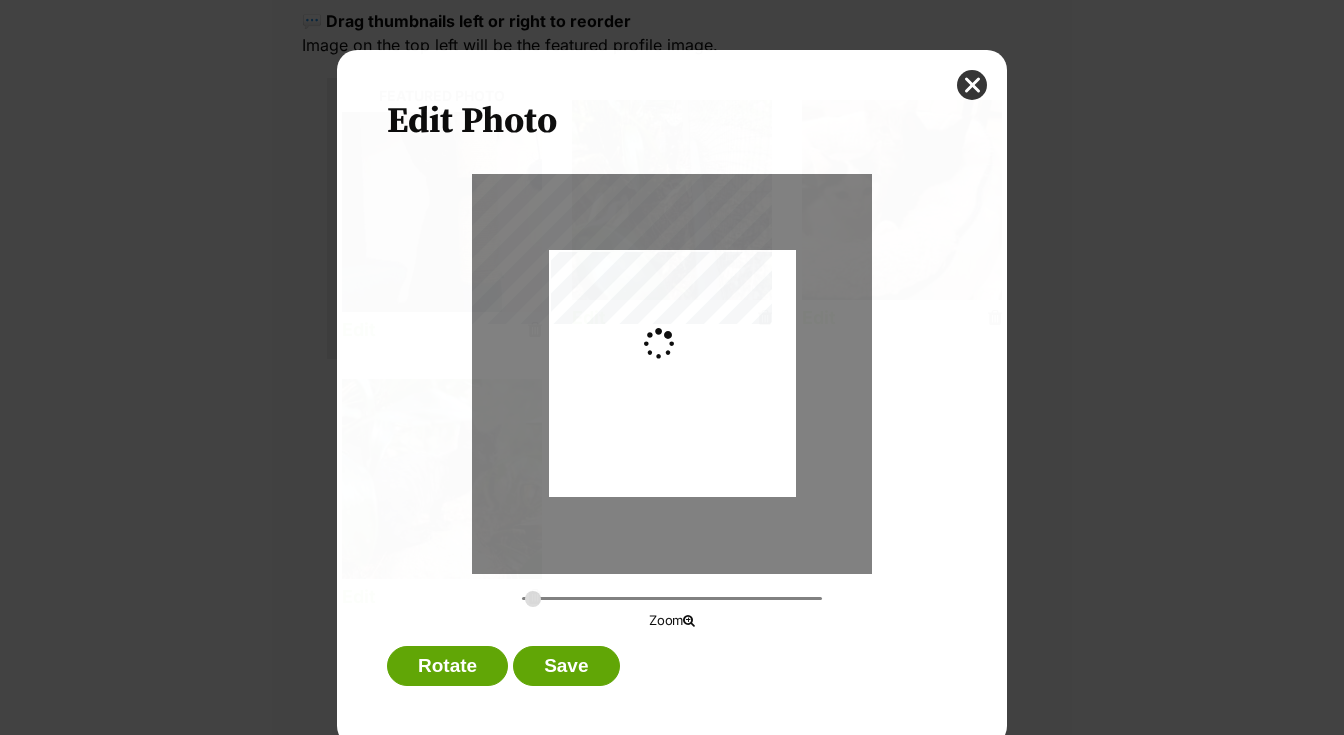 scroll, scrollTop: 0, scrollLeft: 0, axis: both 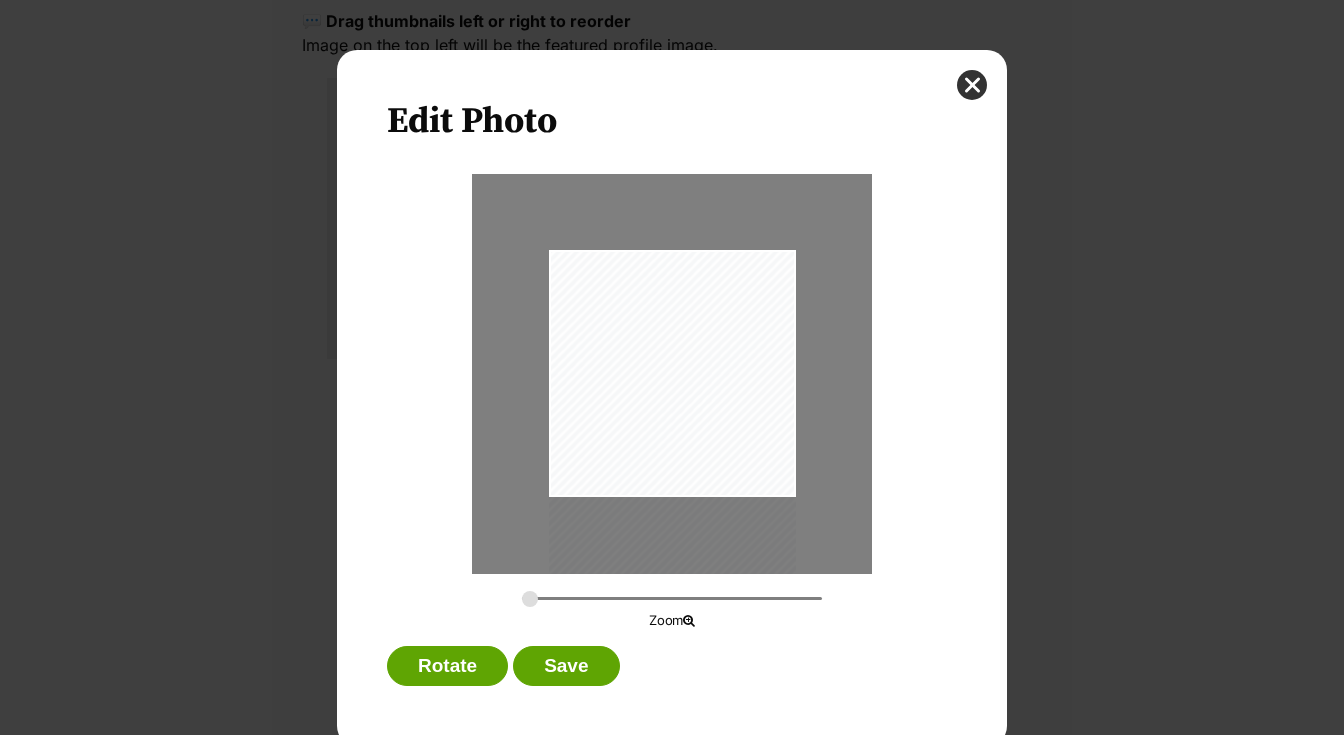 drag, startPoint x: 670, startPoint y: 377, endPoint x: 681, endPoint y: 425, distance: 49.24429 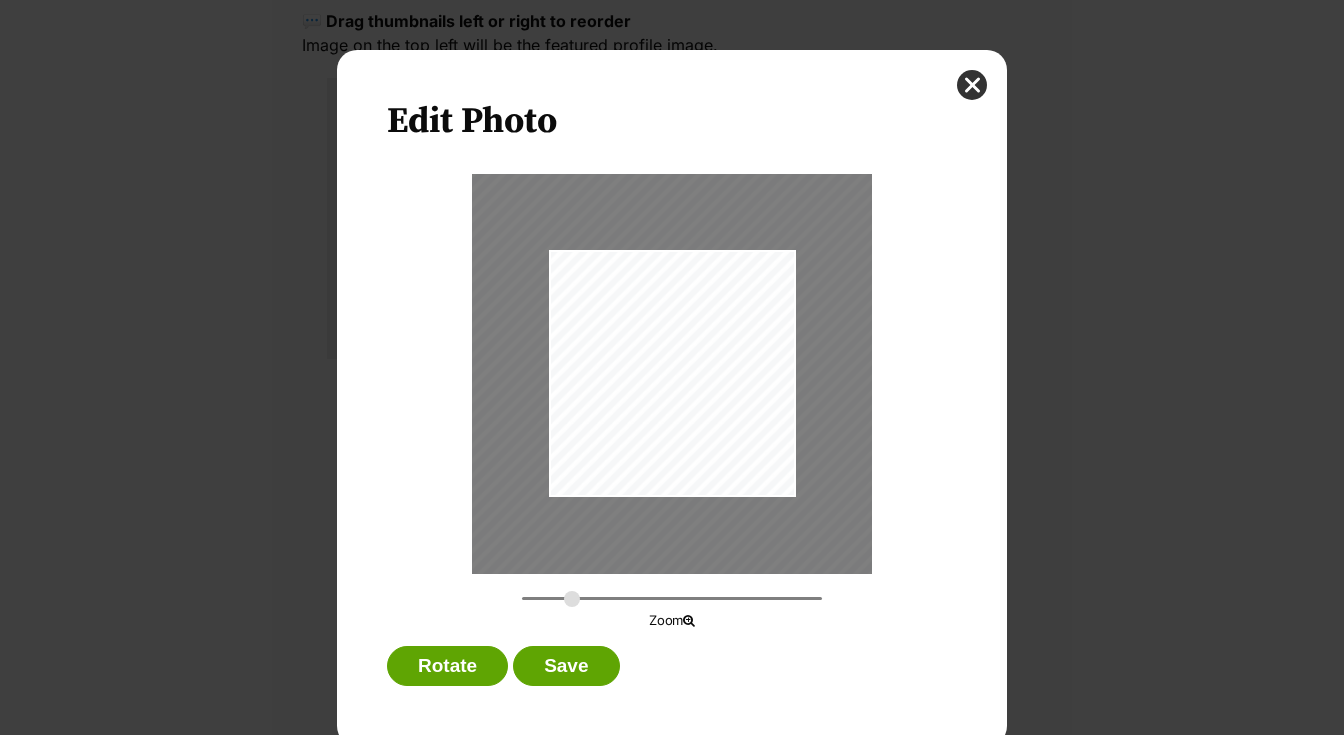 drag, startPoint x: 532, startPoint y: 597, endPoint x: 572, endPoint y: 598, distance: 40.012497 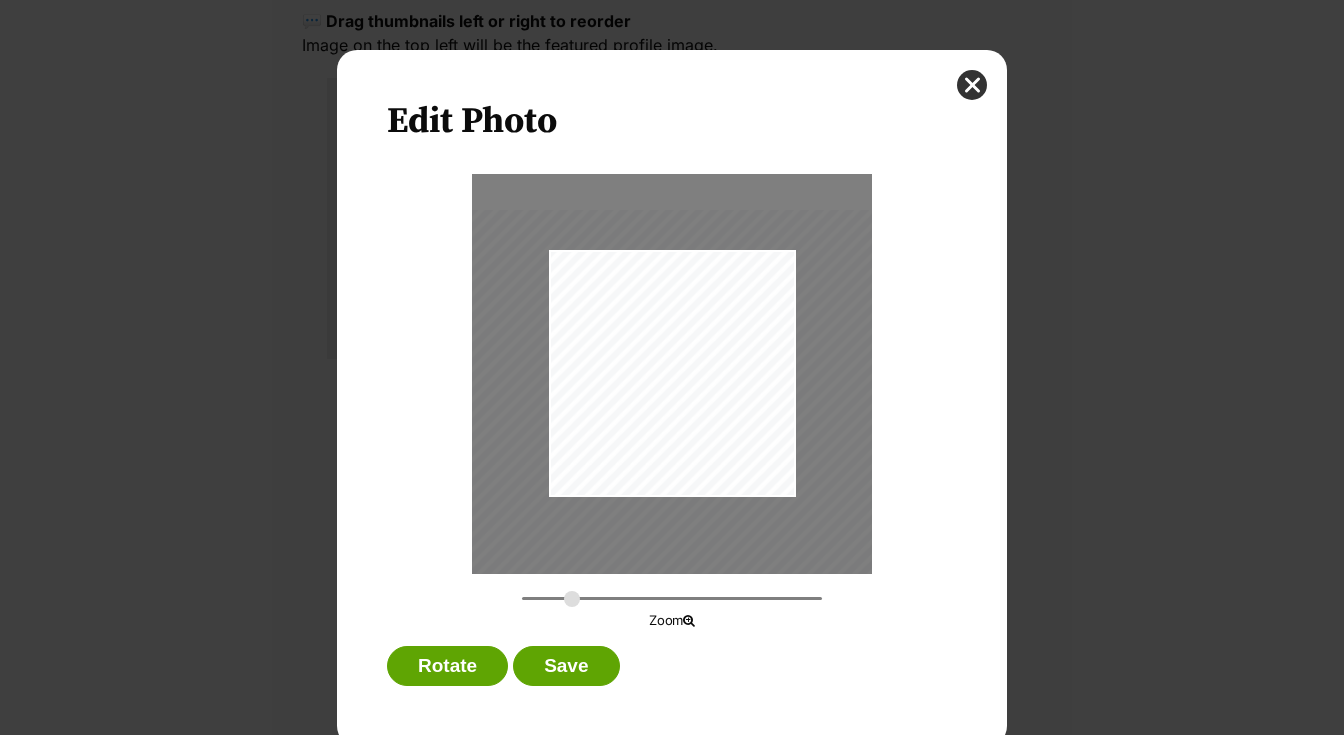 drag, startPoint x: 659, startPoint y: 482, endPoint x: 662, endPoint y: 525, distance: 43.104523 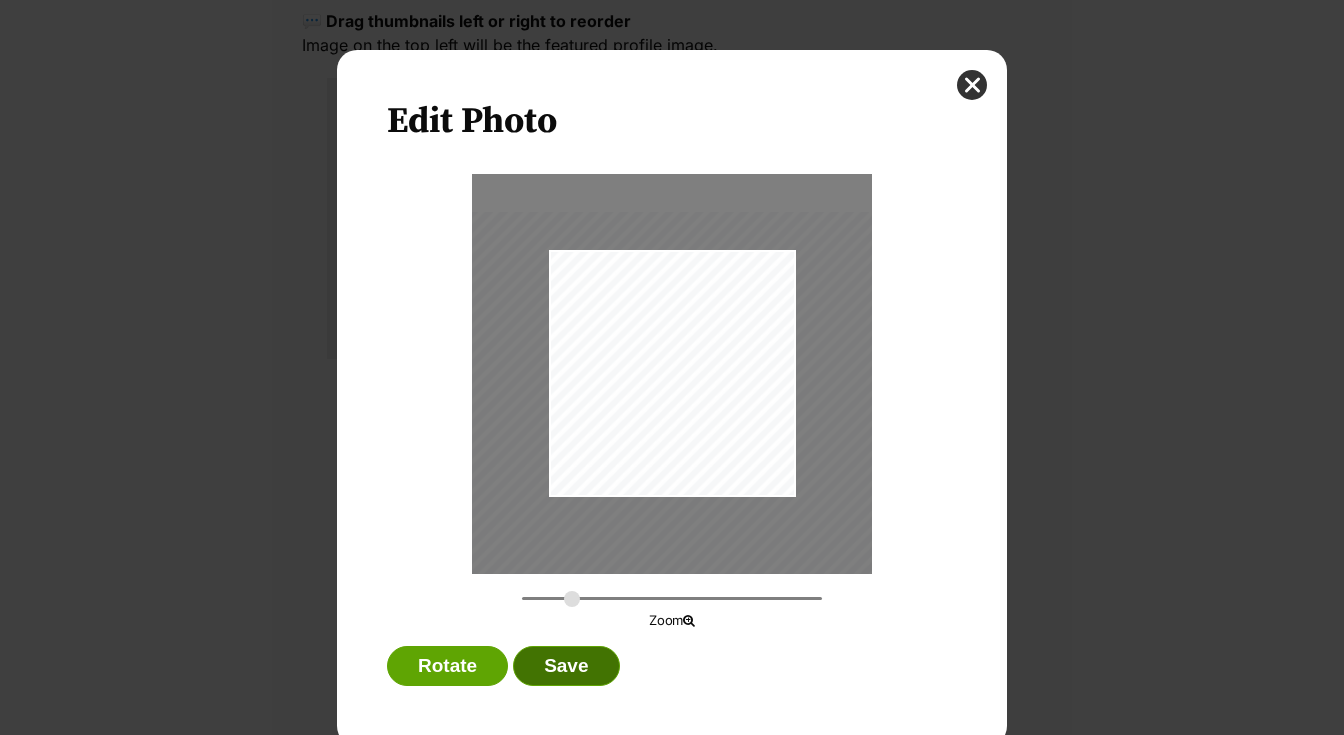 click on "Save" at bounding box center [566, 666] 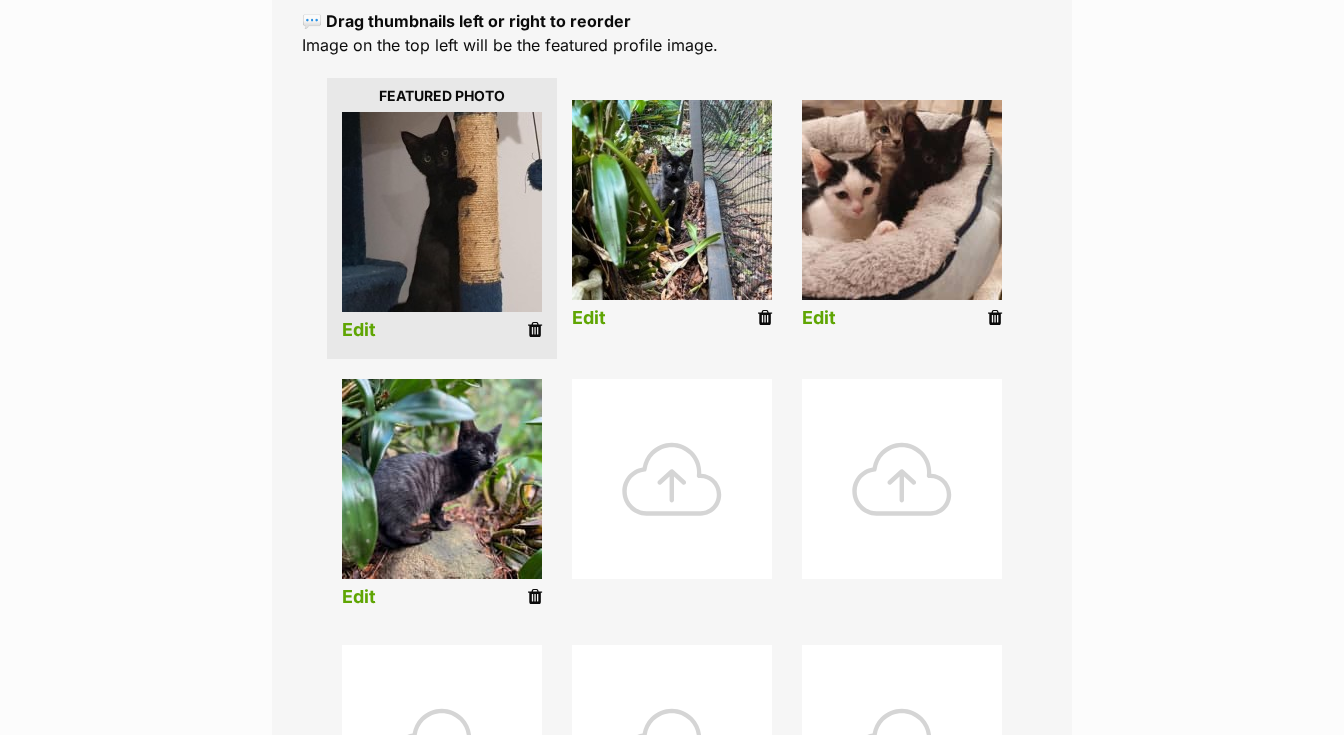 scroll, scrollTop: 443, scrollLeft: 0, axis: vertical 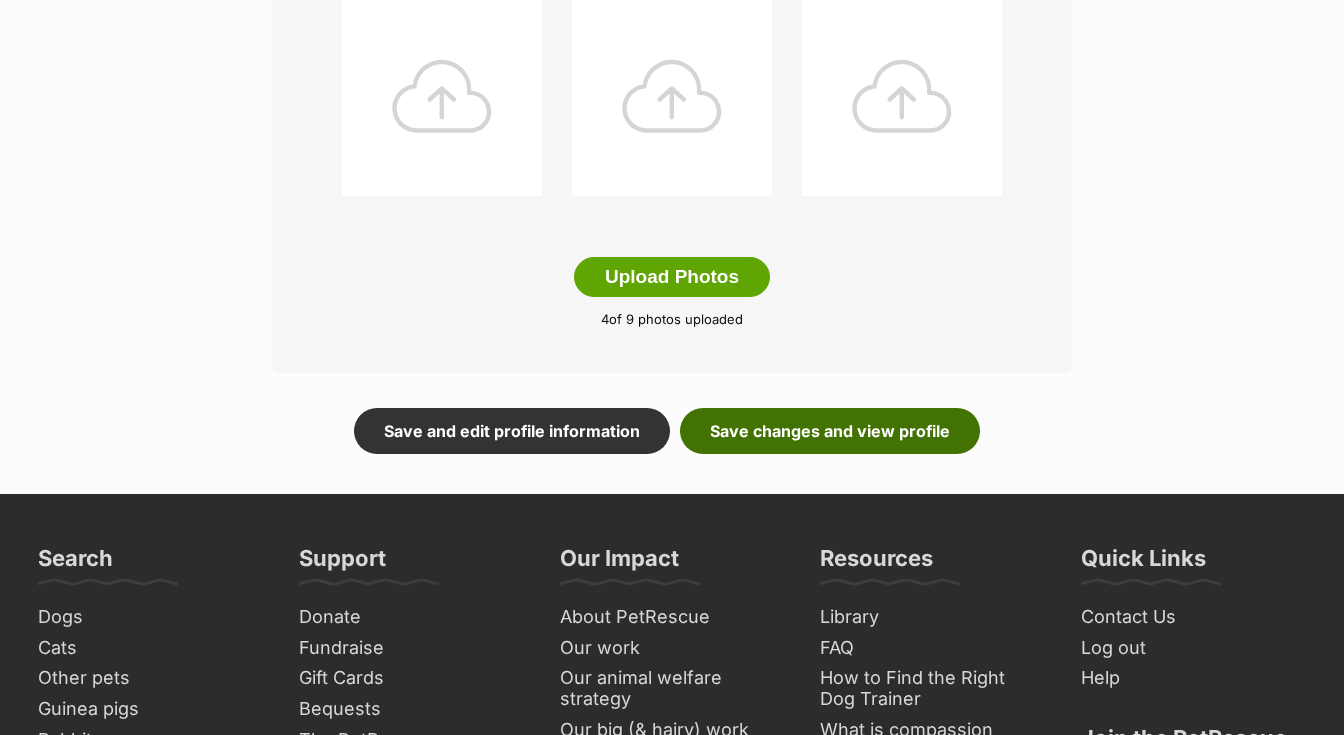 click on "Save changes and view profile" at bounding box center (830, 431) 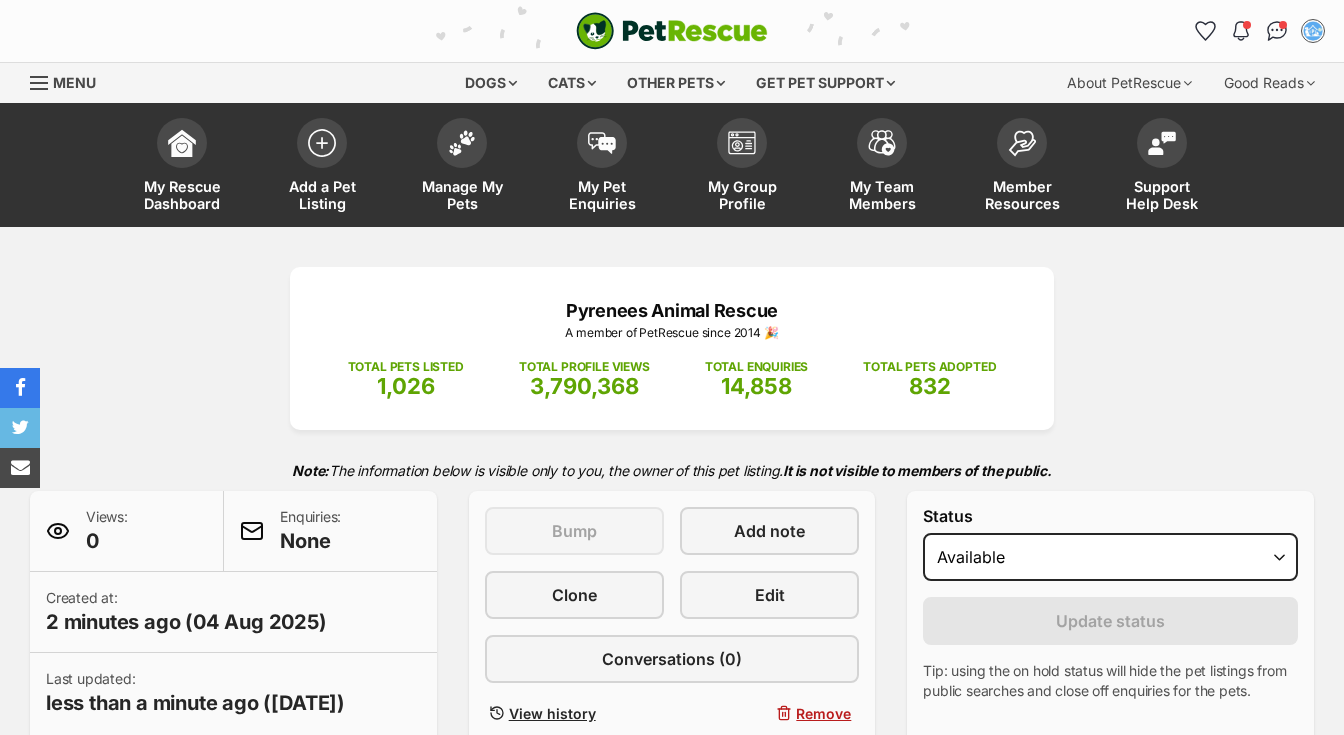 scroll, scrollTop: 0, scrollLeft: 0, axis: both 